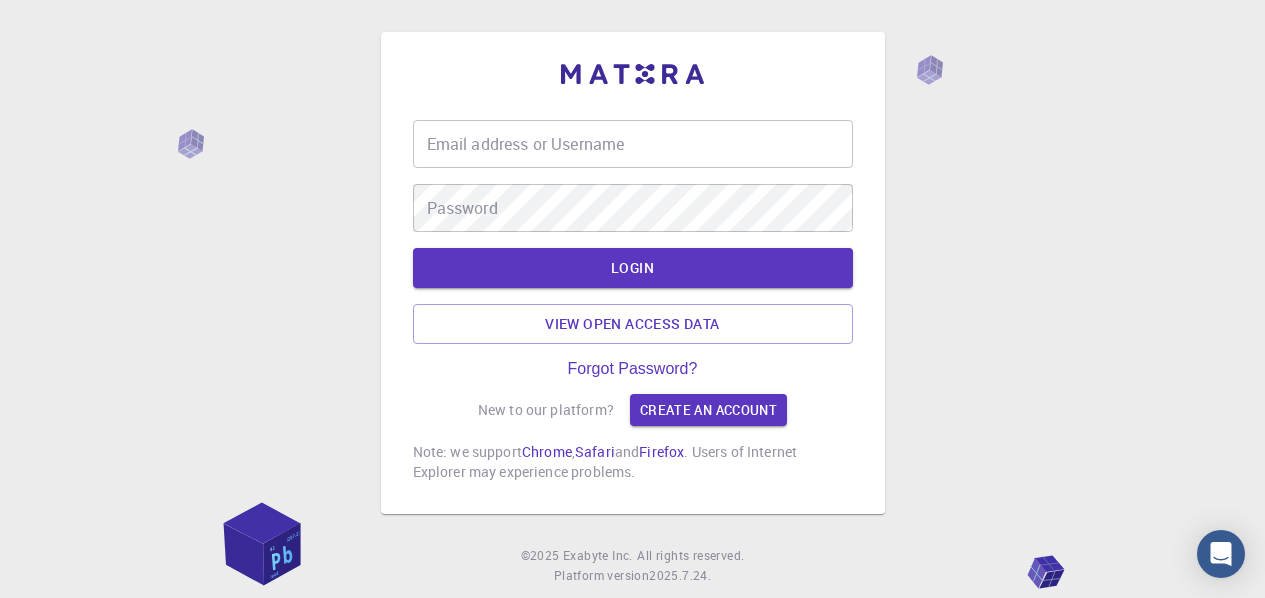 scroll, scrollTop: 0, scrollLeft: 0, axis: both 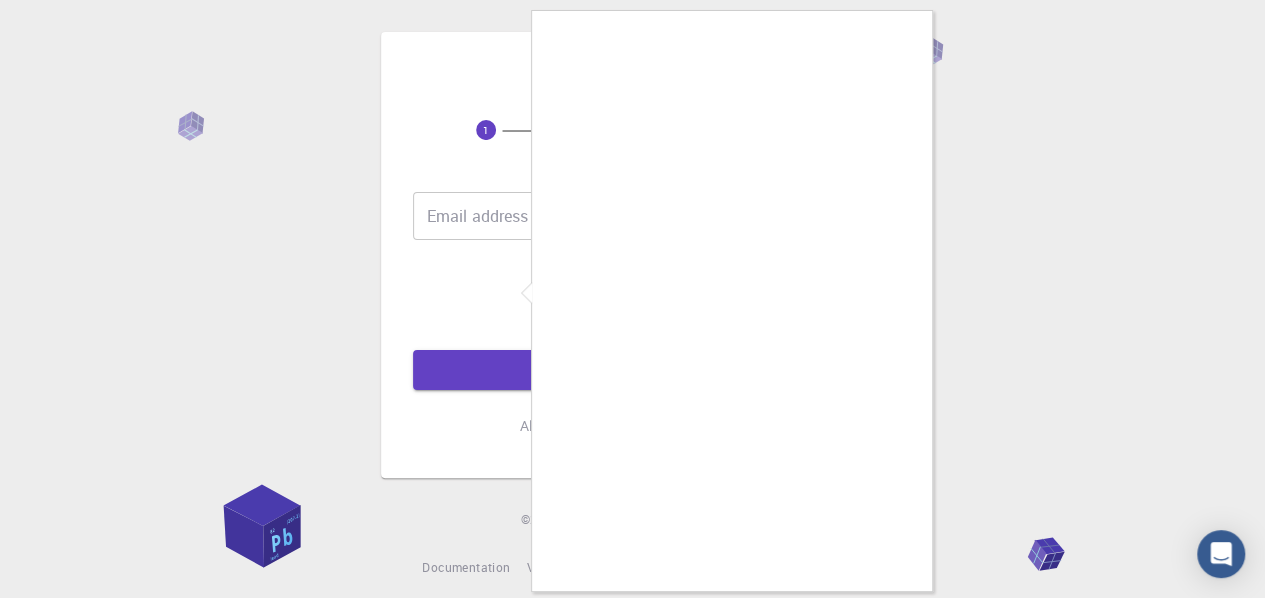 click at bounding box center (632, 299) 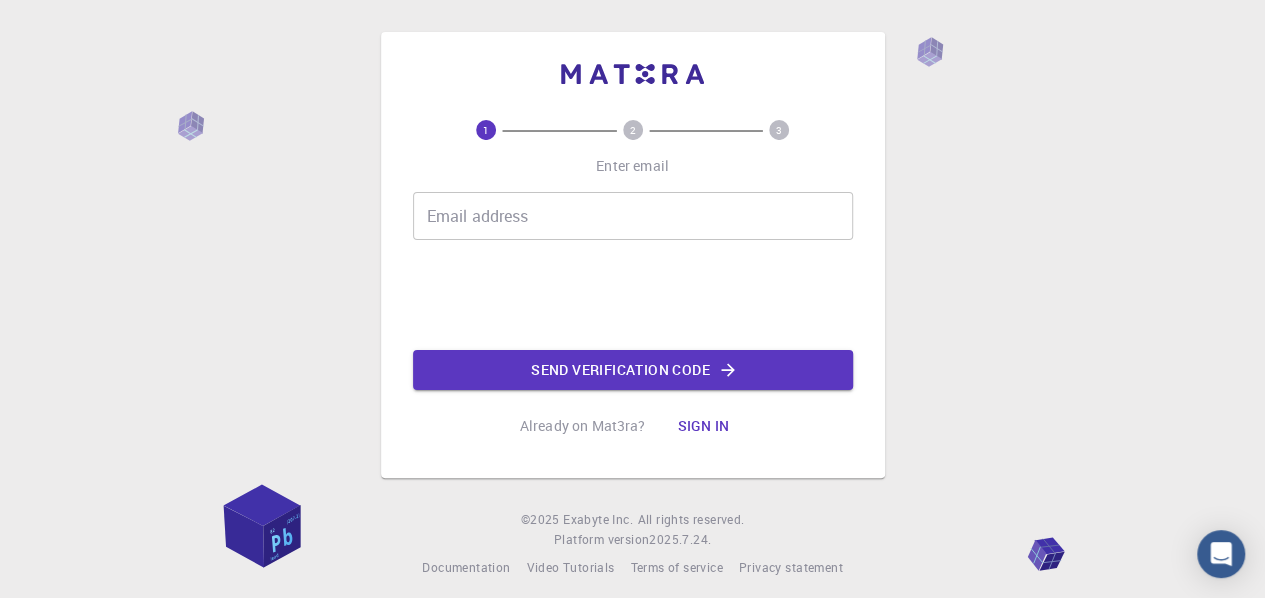 click on "Email address" at bounding box center [633, 216] 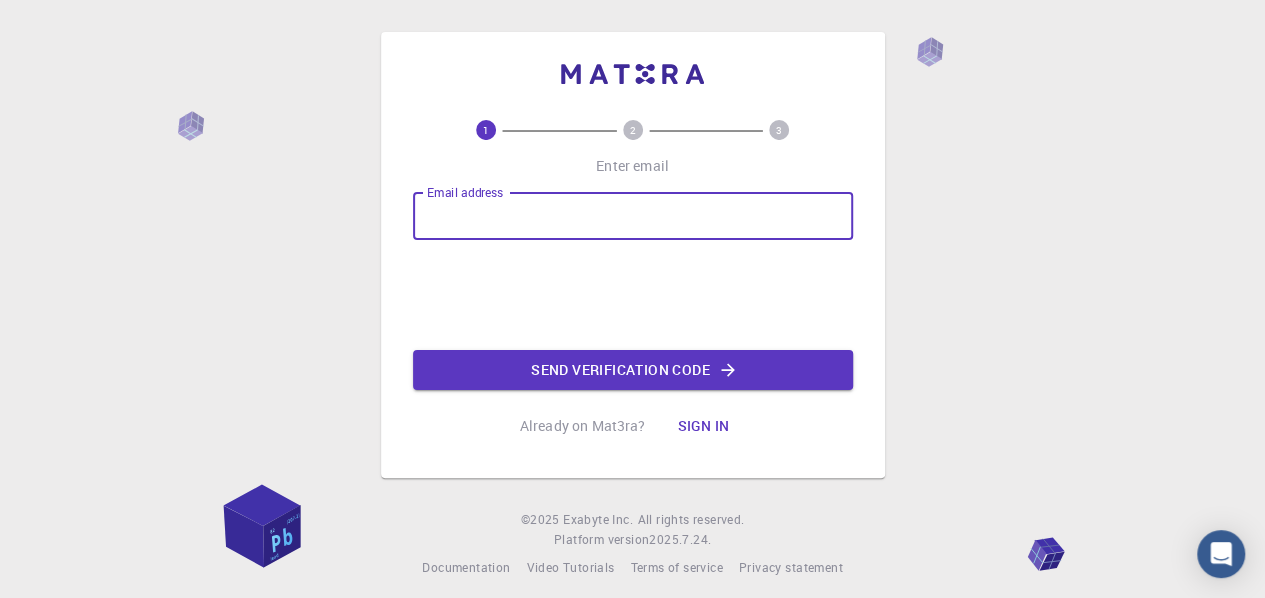 type on "m" 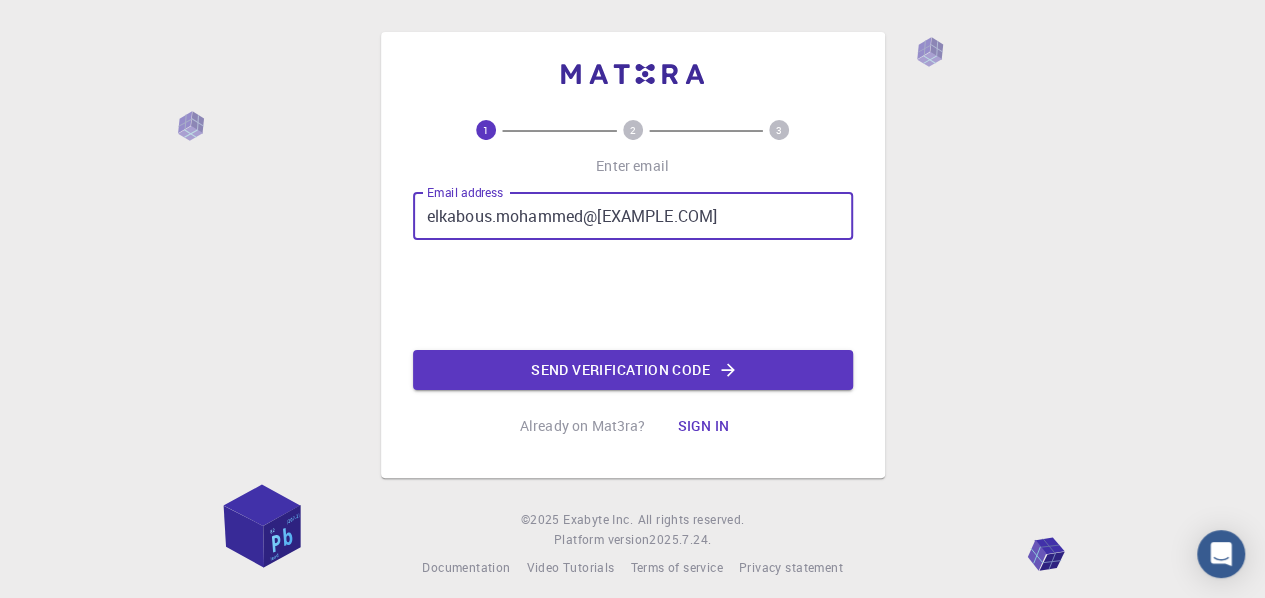 click on "elkabous.mohammed@[EXAMPLE.COM]" at bounding box center [633, 216] 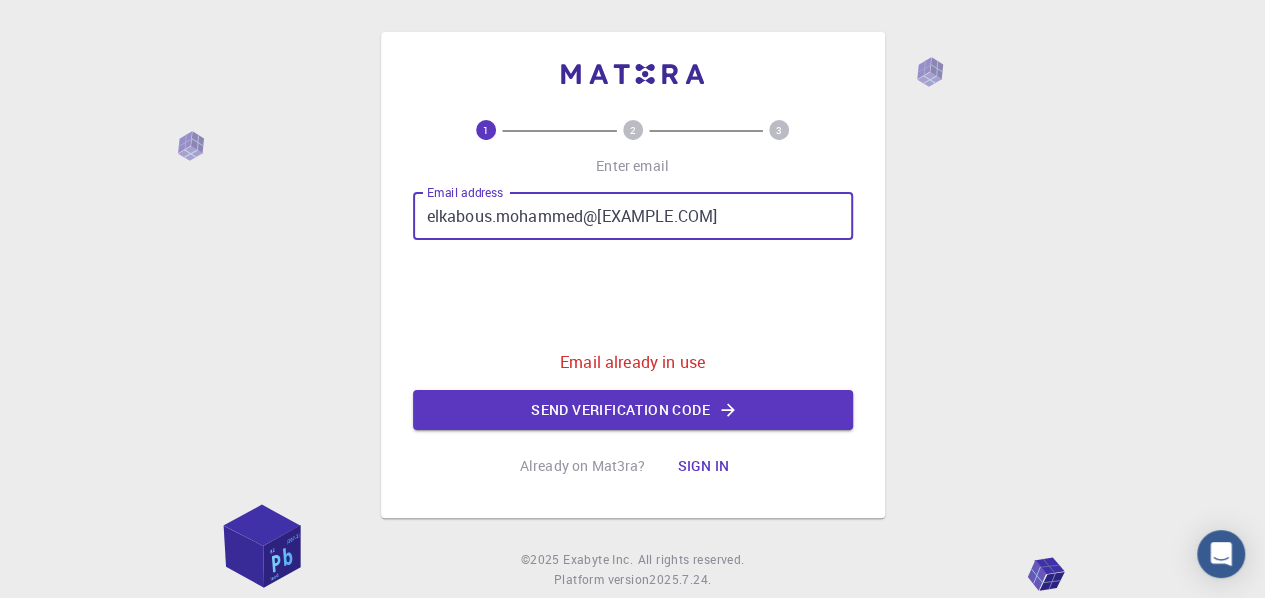 type on "elkabous.mohammed@[EXAMPLE.COM]" 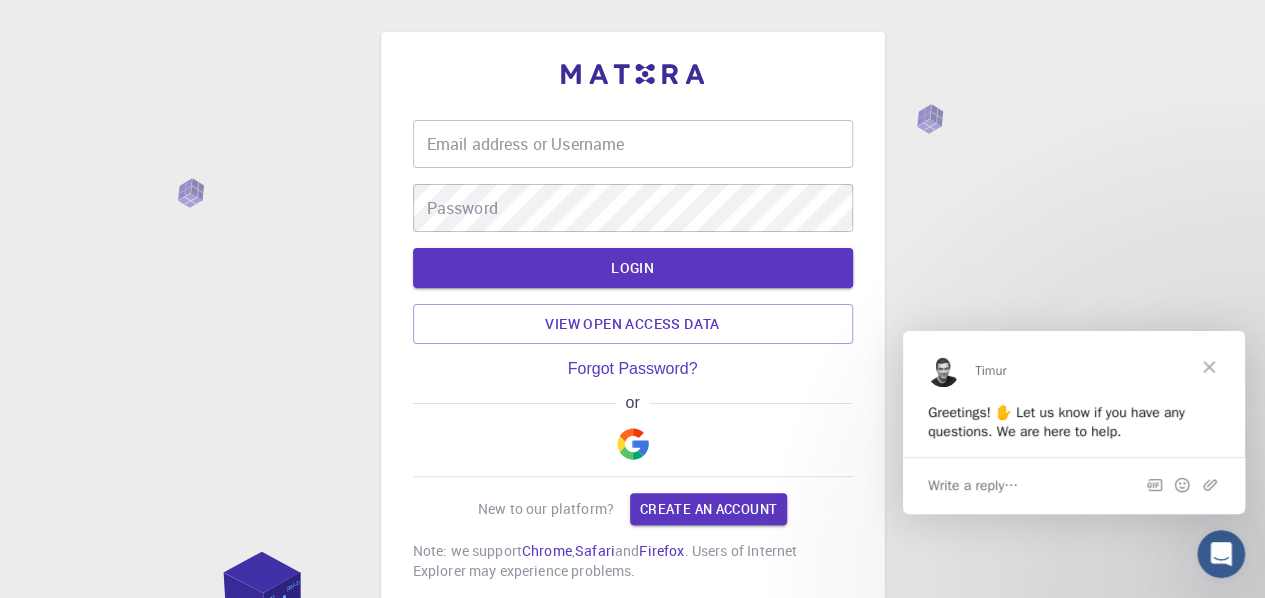 scroll, scrollTop: 0, scrollLeft: 0, axis: both 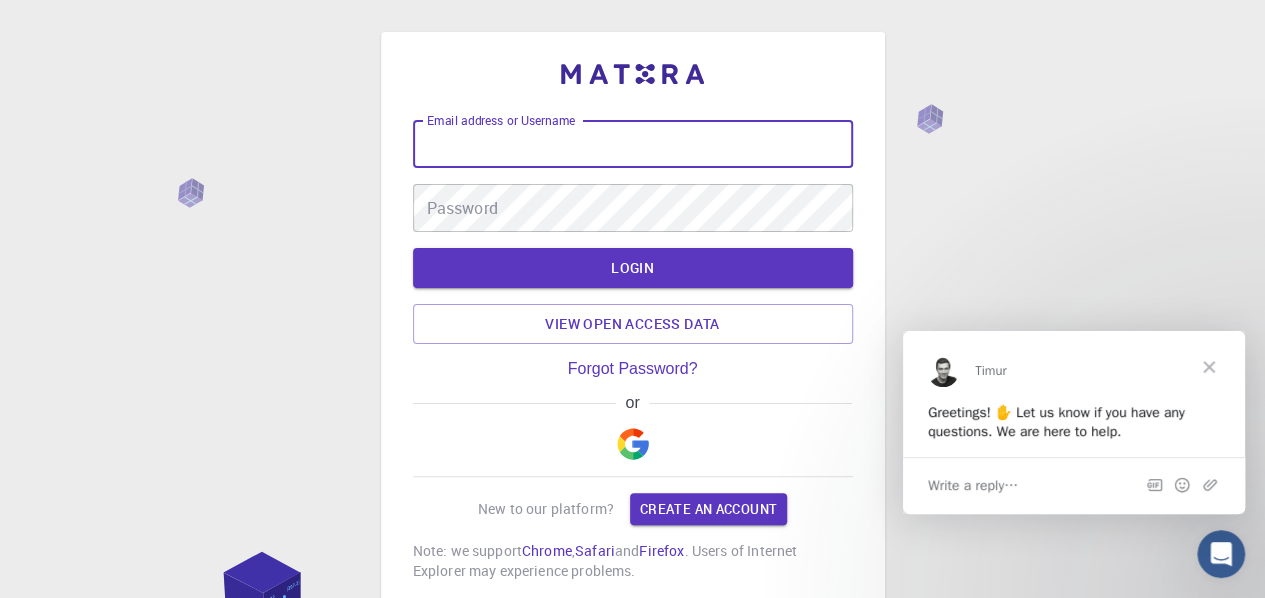 click on "Email address or Username" at bounding box center (633, 144) 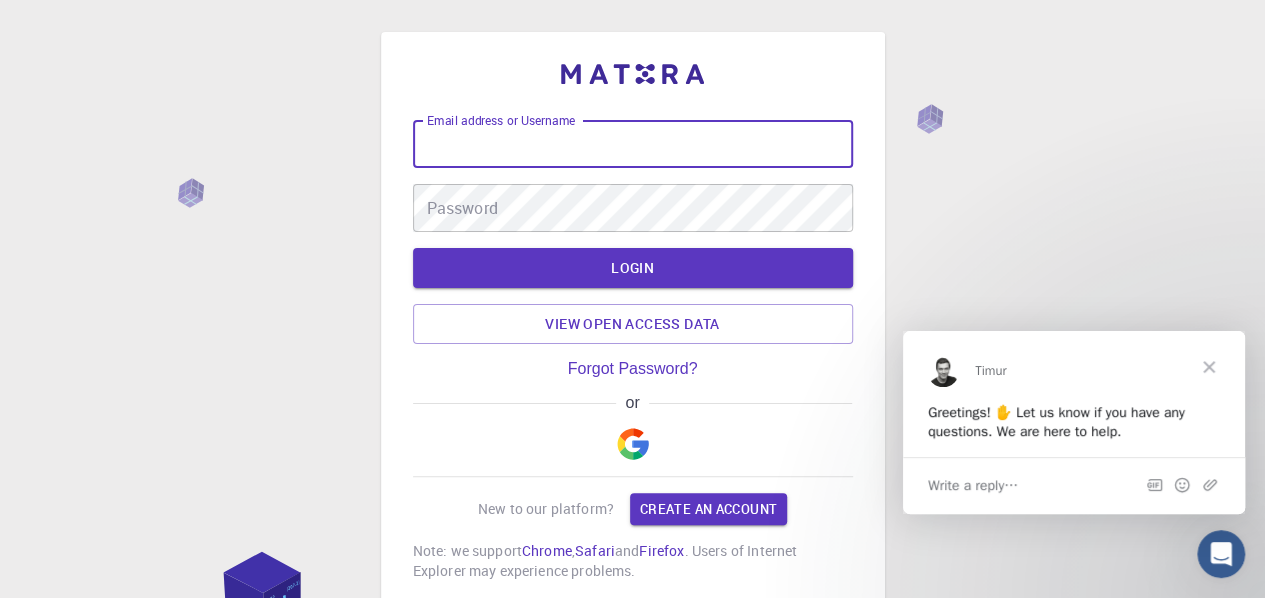 click on "Email address or Username" at bounding box center (633, 144) 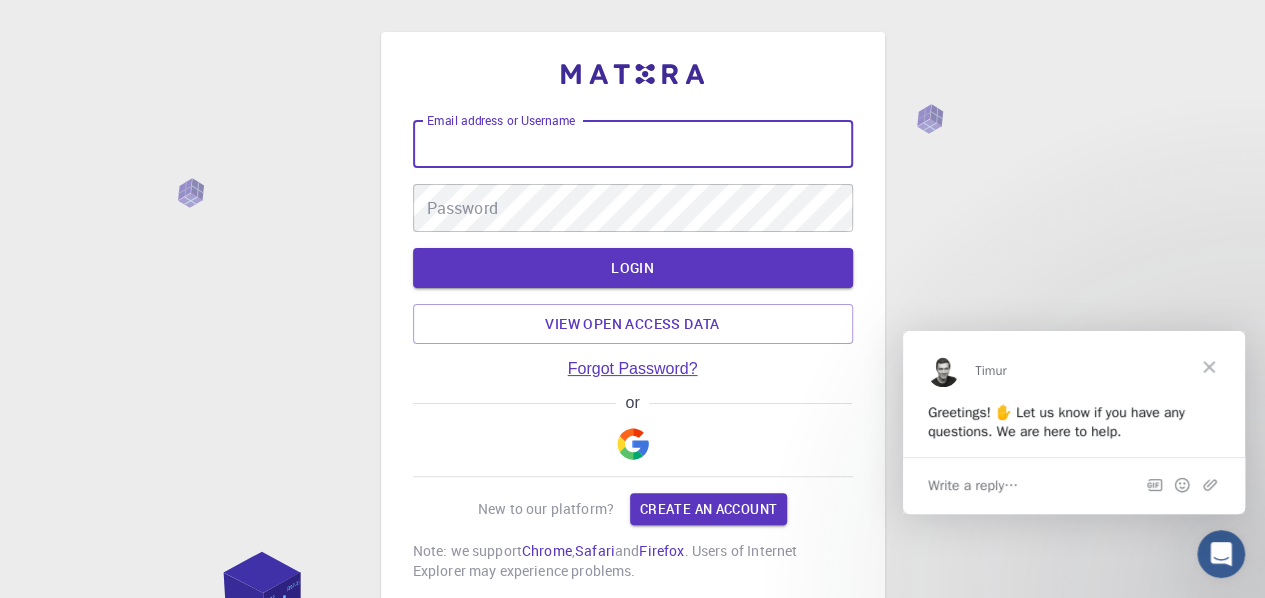 click on "Forgot Password?" at bounding box center [633, 369] 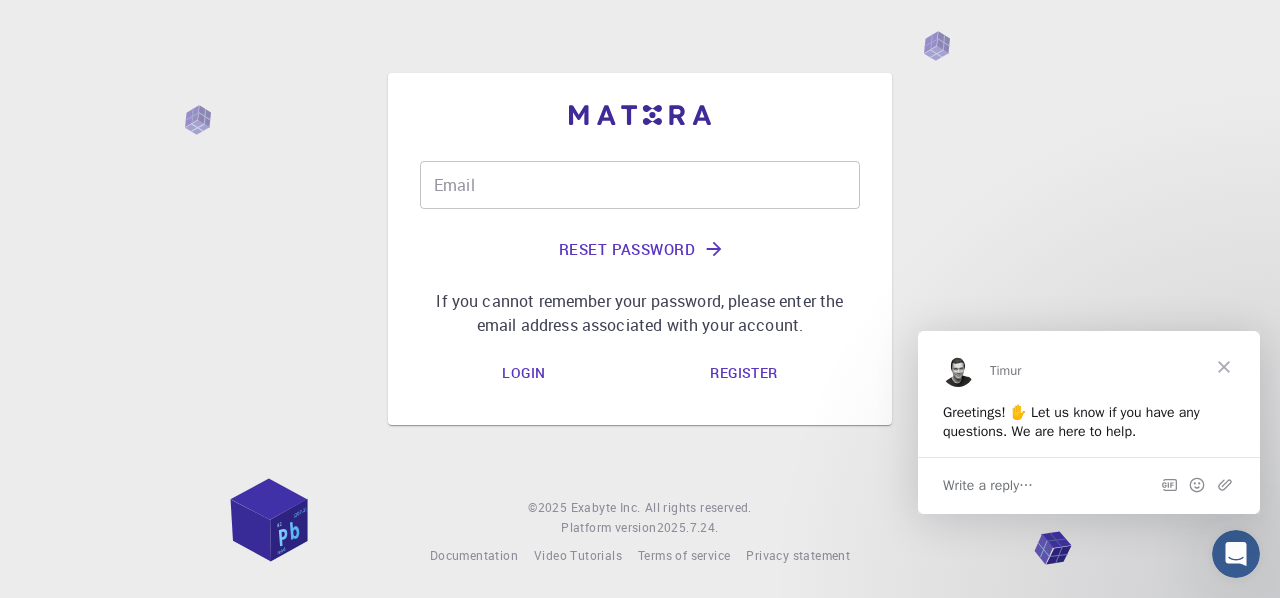 click on "Email" at bounding box center [640, 185] 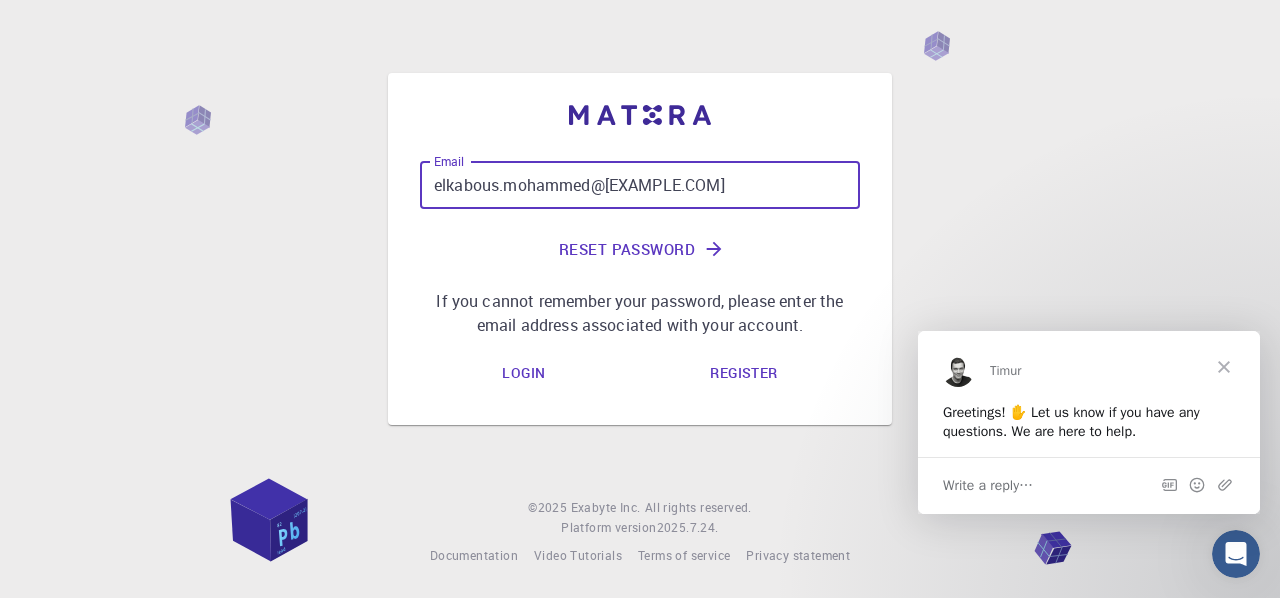 click on "Reset Password" 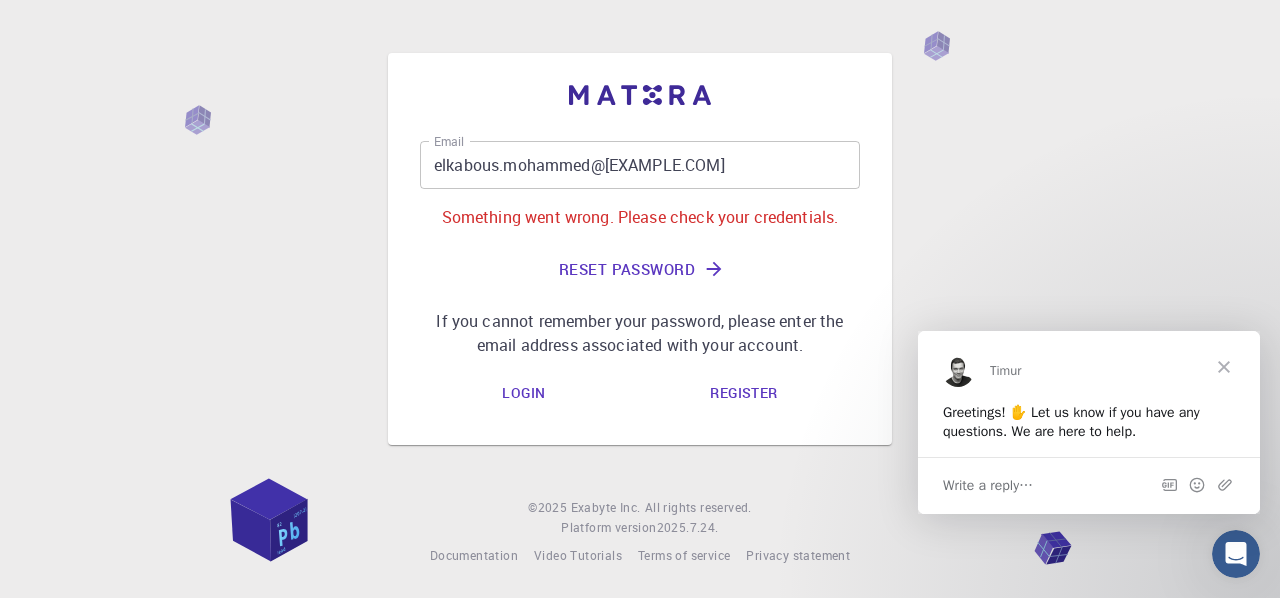 click on "elkabous.mohammed@[EXAMPLE.COM]" at bounding box center (640, 165) 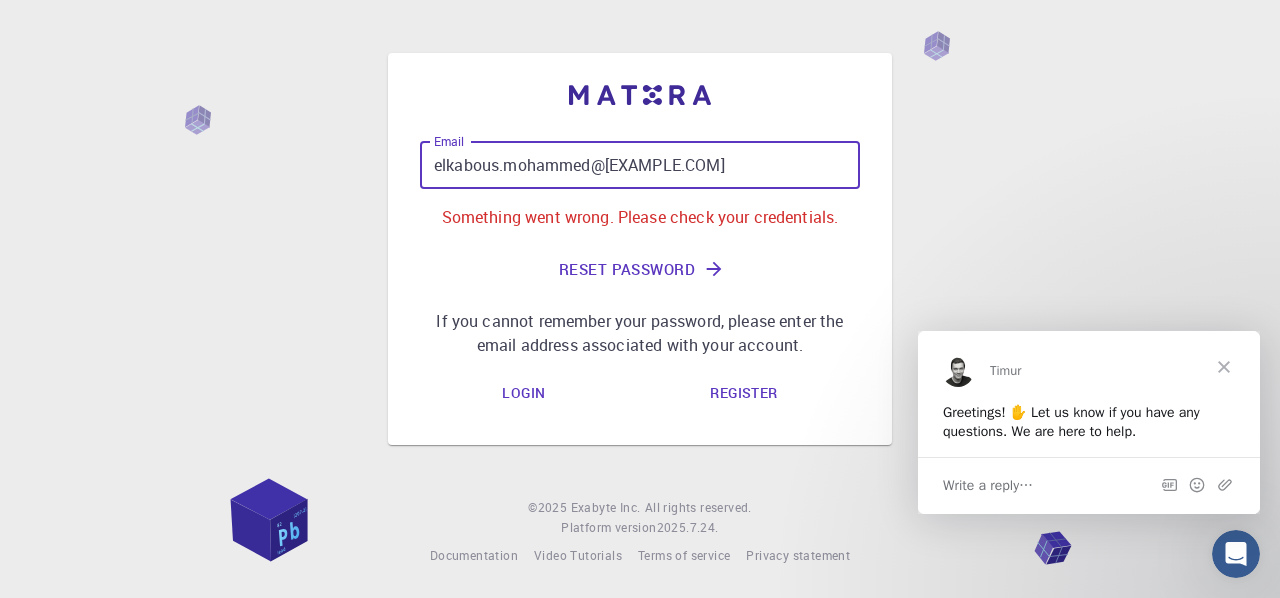 type on "elkabous.mohammed@[EXAMPLE.COM]" 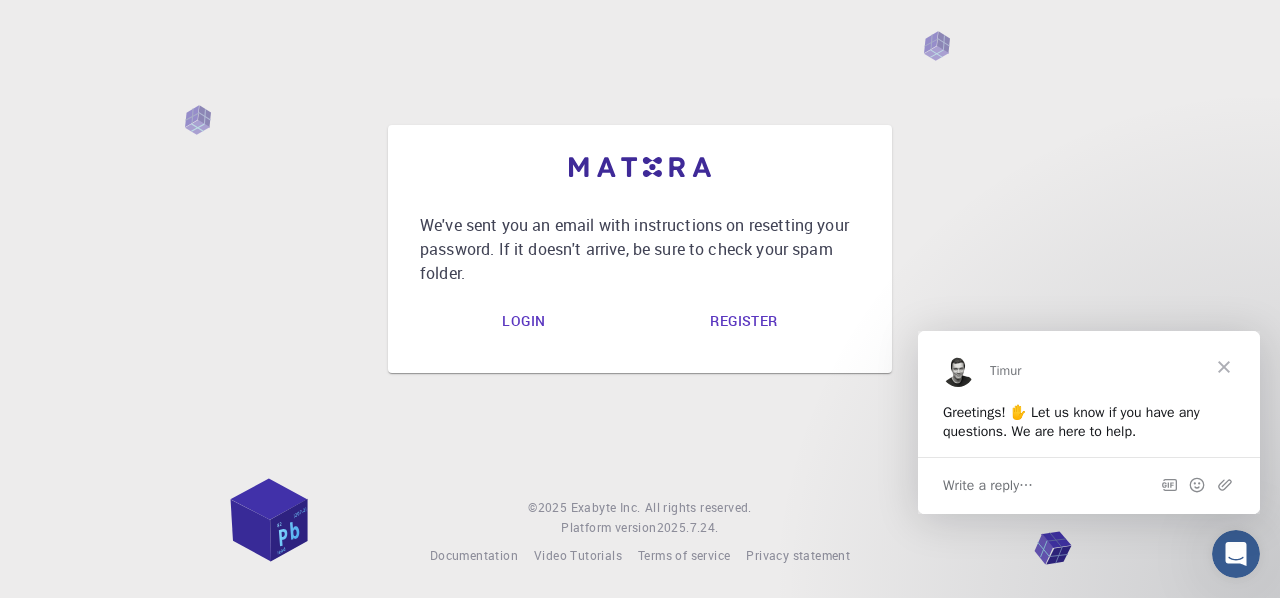 click on "Login" at bounding box center [523, 321] 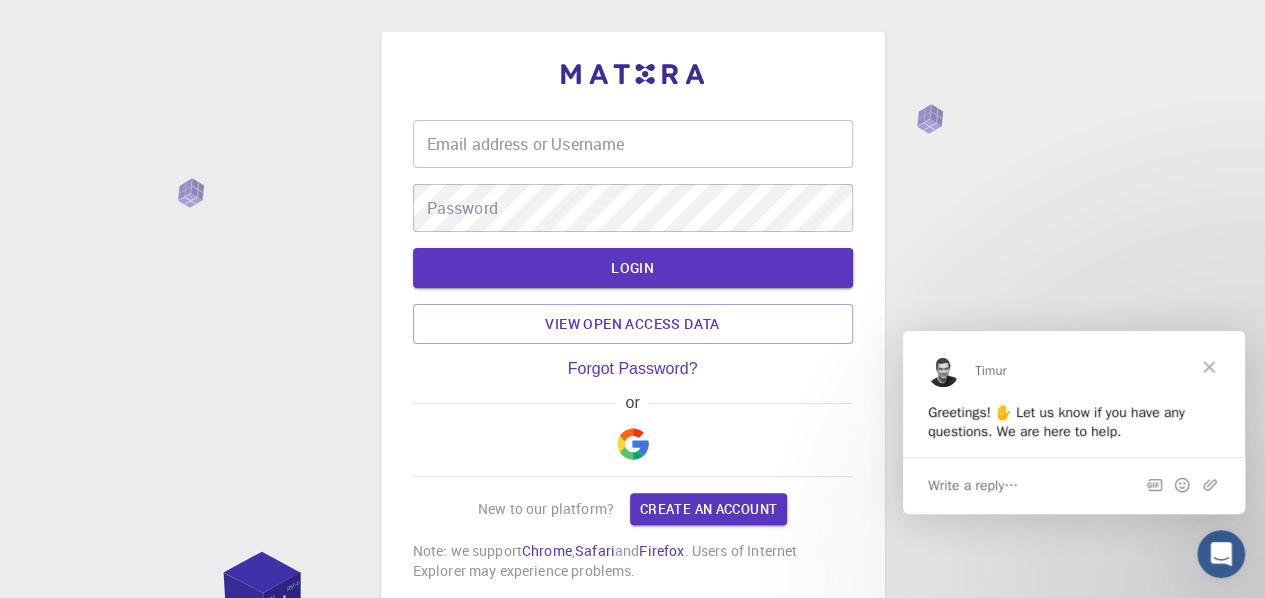 click on "Email address or Username" at bounding box center [633, 144] 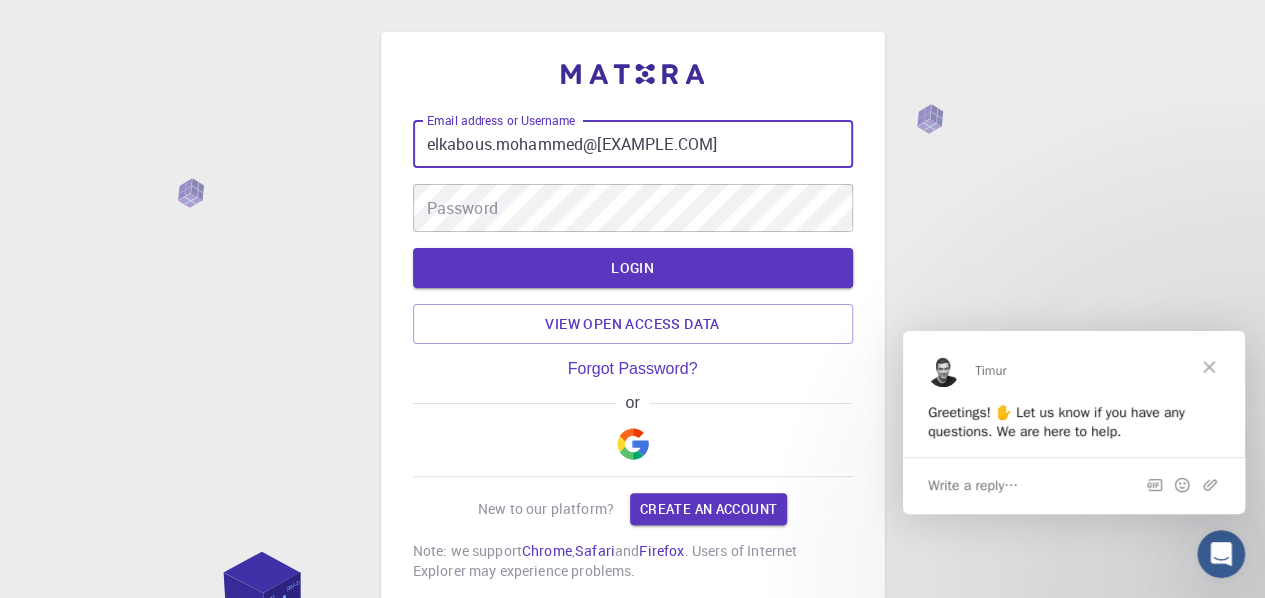 type on "elkabous.mohammed@[EXAMPLE.COM]" 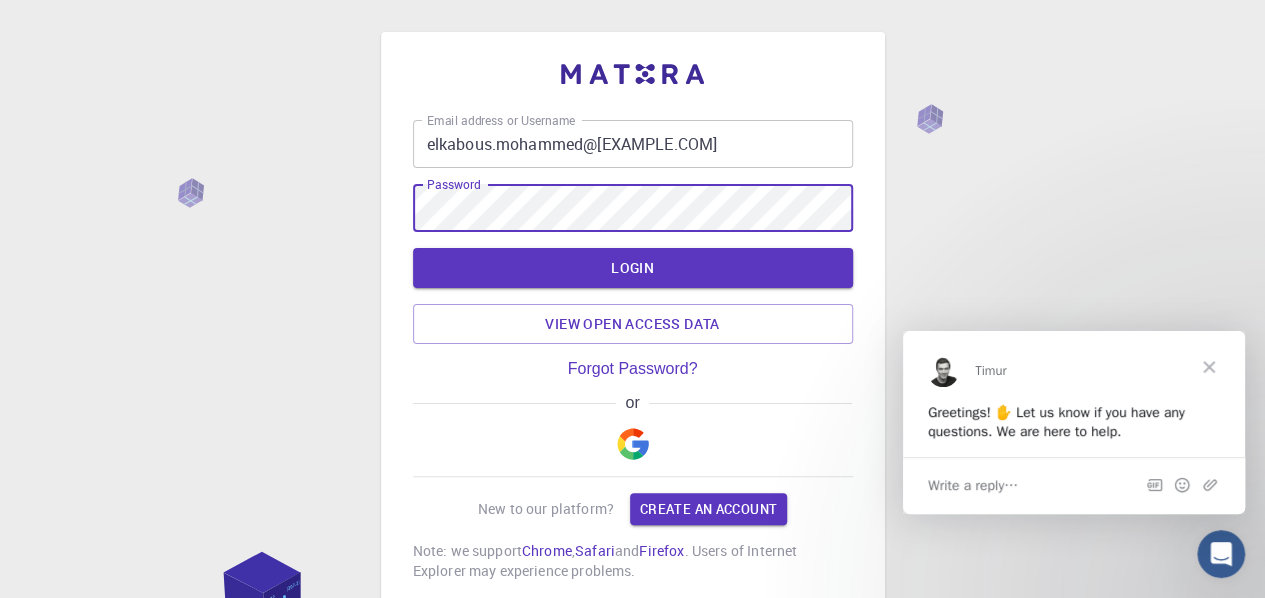 click on "LOGIN" at bounding box center (633, 268) 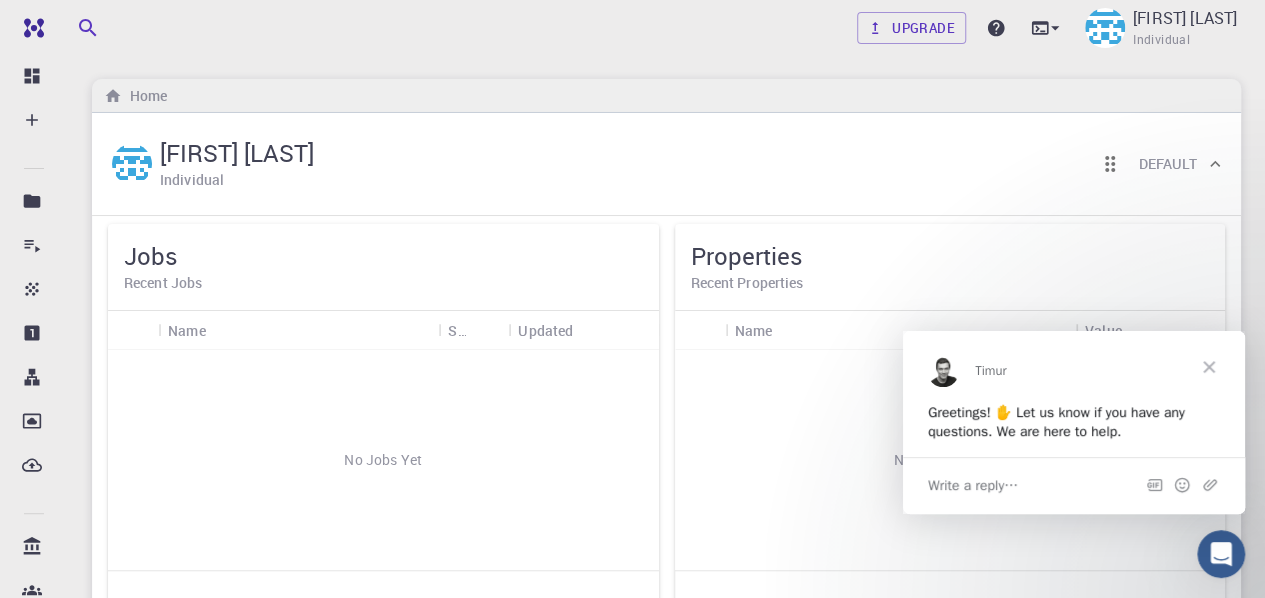 scroll, scrollTop: 0, scrollLeft: 0, axis: both 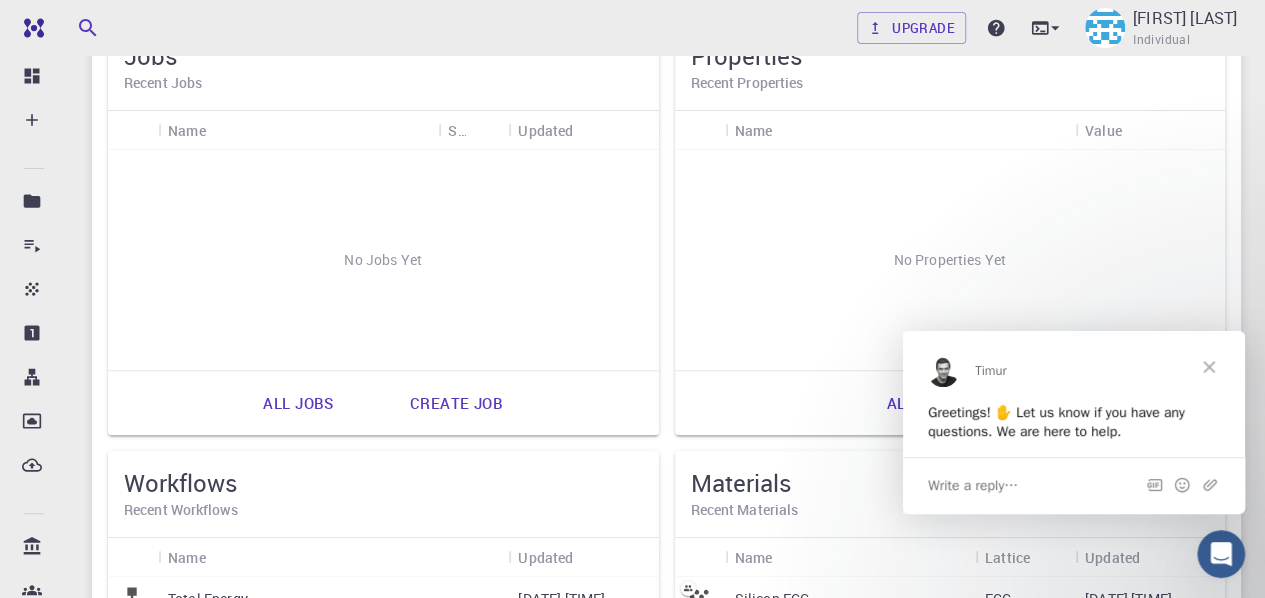 click at bounding box center (1209, 366) 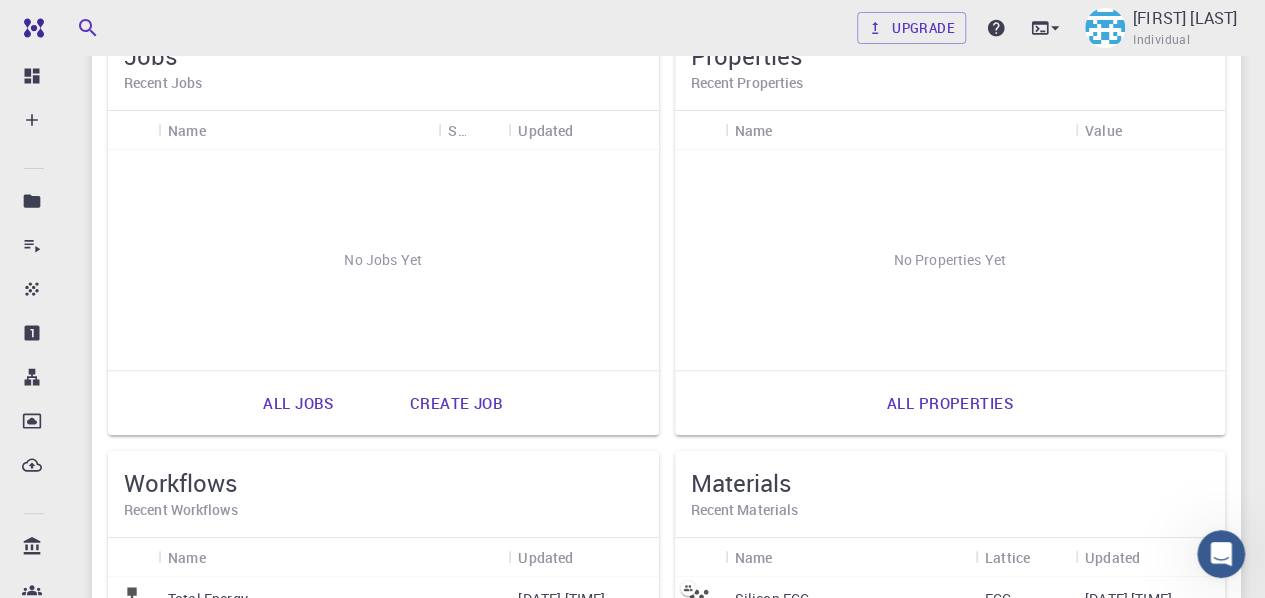 scroll, scrollTop: 0, scrollLeft: 0, axis: both 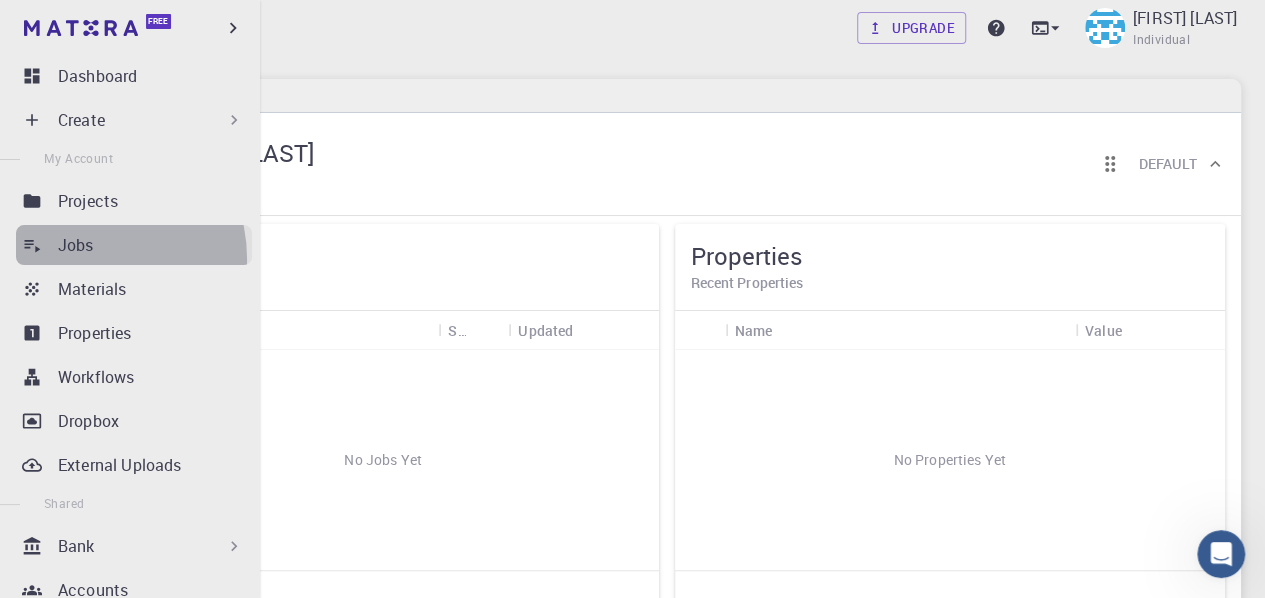 click on "Jobs" at bounding box center [134, 245] 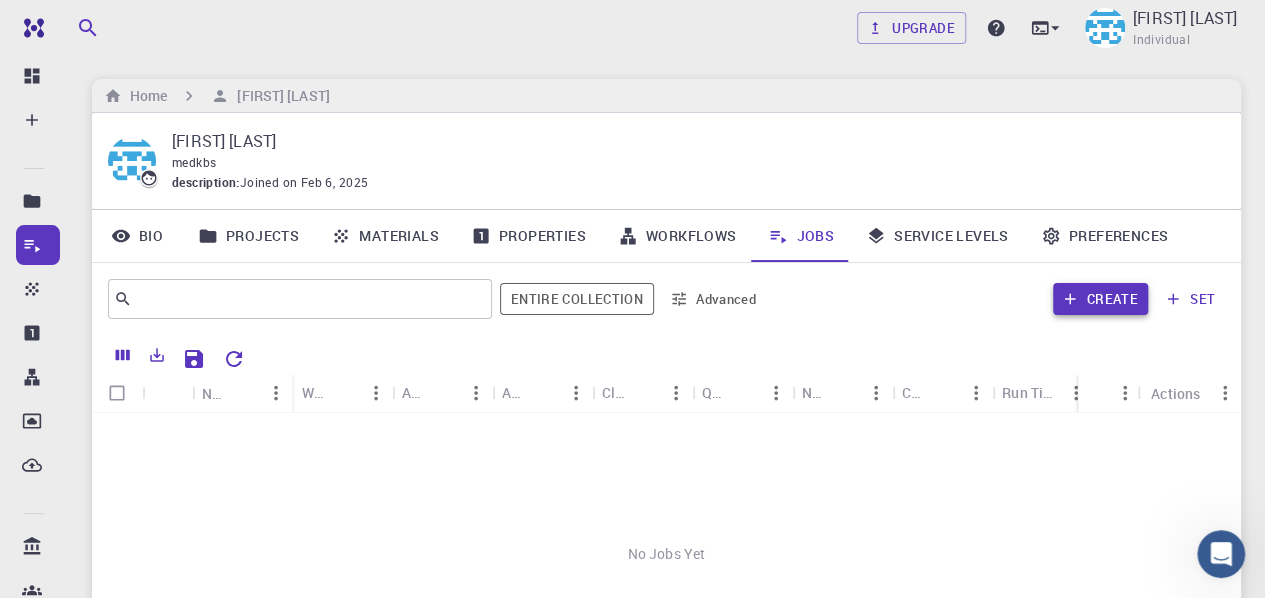 click on "Create" at bounding box center (1100, 299) 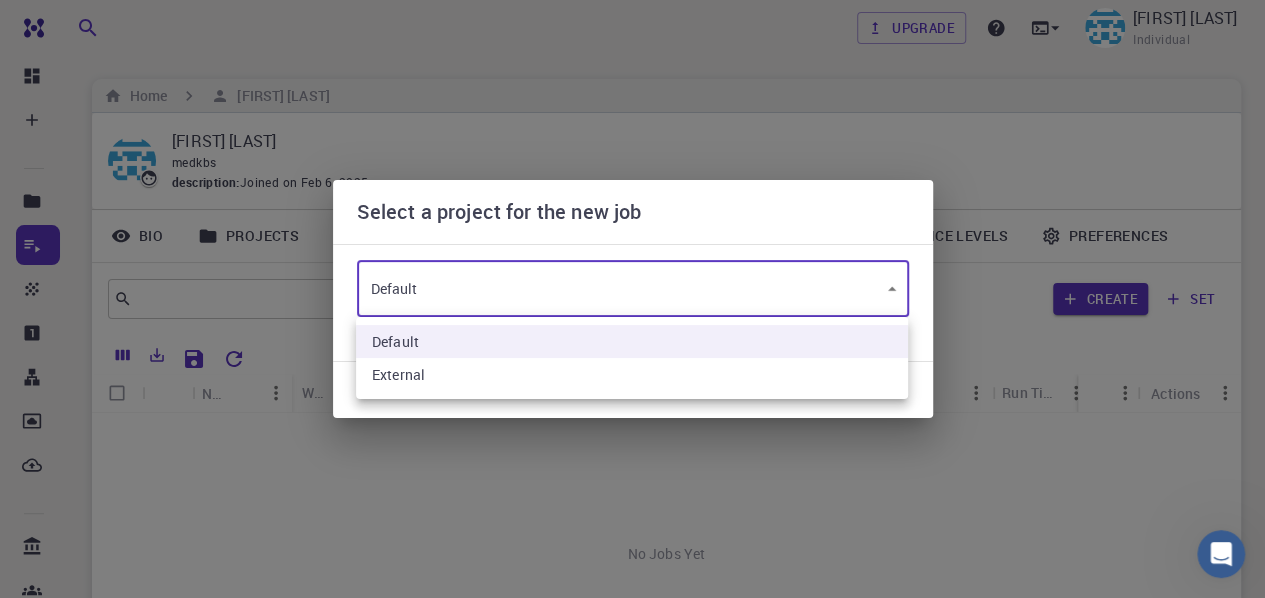 click on "Free Dashboard Create New Job New Material Create Material Upload File Import from Bank Import from 3rd Party New Workflow New Project Projects Jobs Materials Properties Workflows Dropbox External Uploads Bank Materials Workflows Accounts Shared with me Shared publicly Shared externally Documentation Contact Support Compute load: Low Upgrade [FIRST] [LAST] Individual Home [FIRST] [LAST] [FIRST] [LAST] description :   Joined on Feb 6, 2025 Bio Projects Materials Properties Workflows Jobs Service Levels Preferences ​ Entire collection Advanced Create set Name Workflow Name Application Application Version Cluster Queue Nodes Cores Run Time Wait Time Created Shared Public Ext+lnk Status Actions No Jobs Yet Rows per page: 20 20 0–0 of 0 ©  2025   Exabyte Inc.   All rights reserved. Platform version  2025.7.24 . Documentation Video Tutorials Terms of service Privacy statement Select a project for the new job Default KoT3ZCpa87X4ZAAau ​ or  create new project Cancel Create New Job" at bounding box center (632, 459) 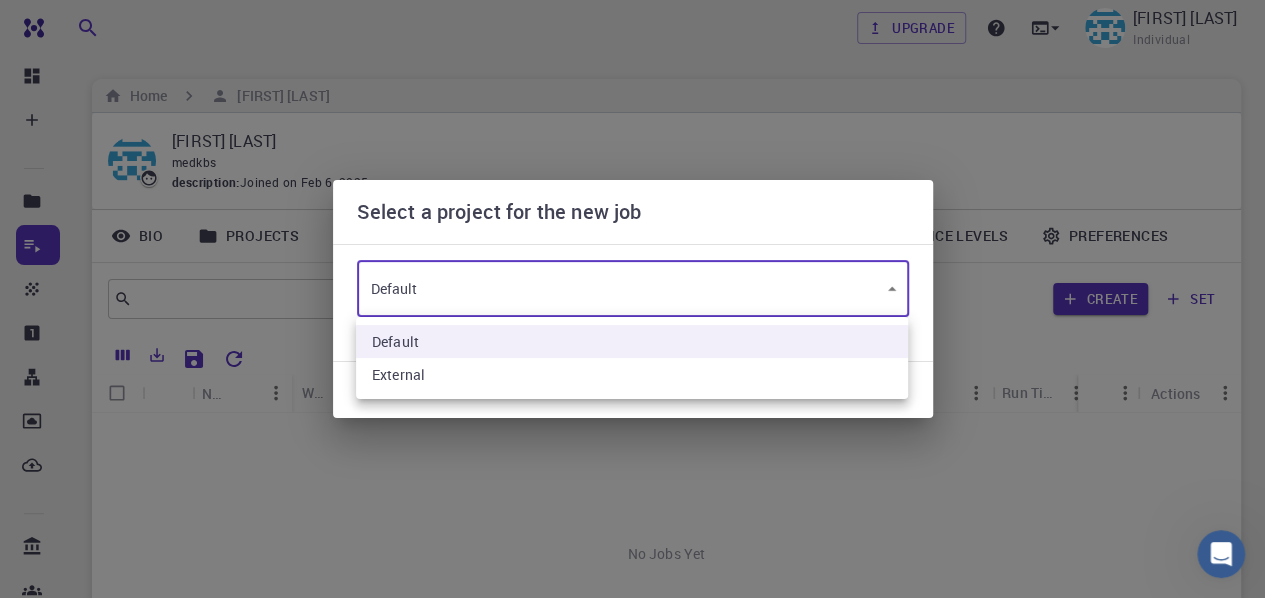 click on "External" at bounding box center [632, 374] 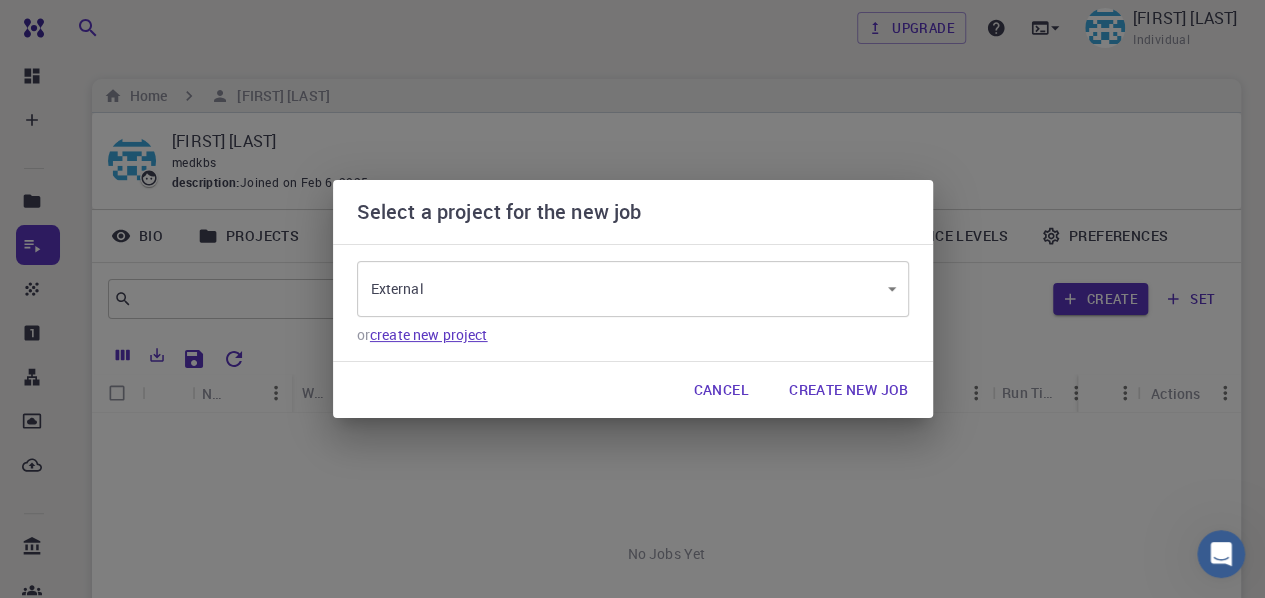 click on "create new project" at bounding box center (429, 334) 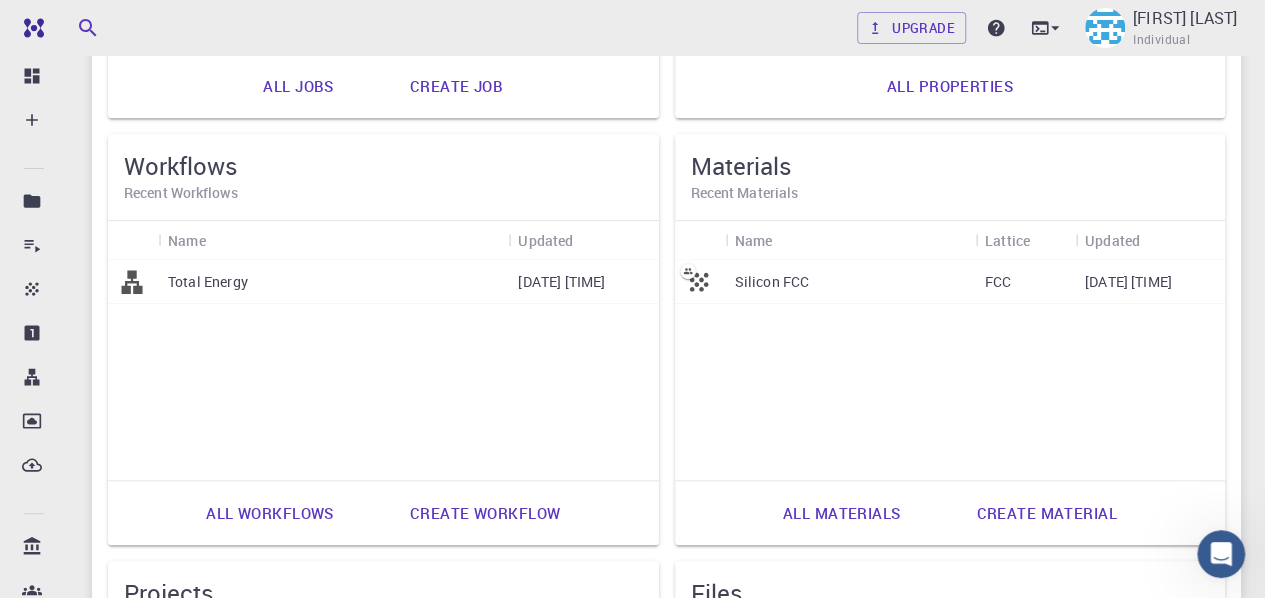 scroll, scrollTop: 500, scrollLeft: 0, axis: vertical 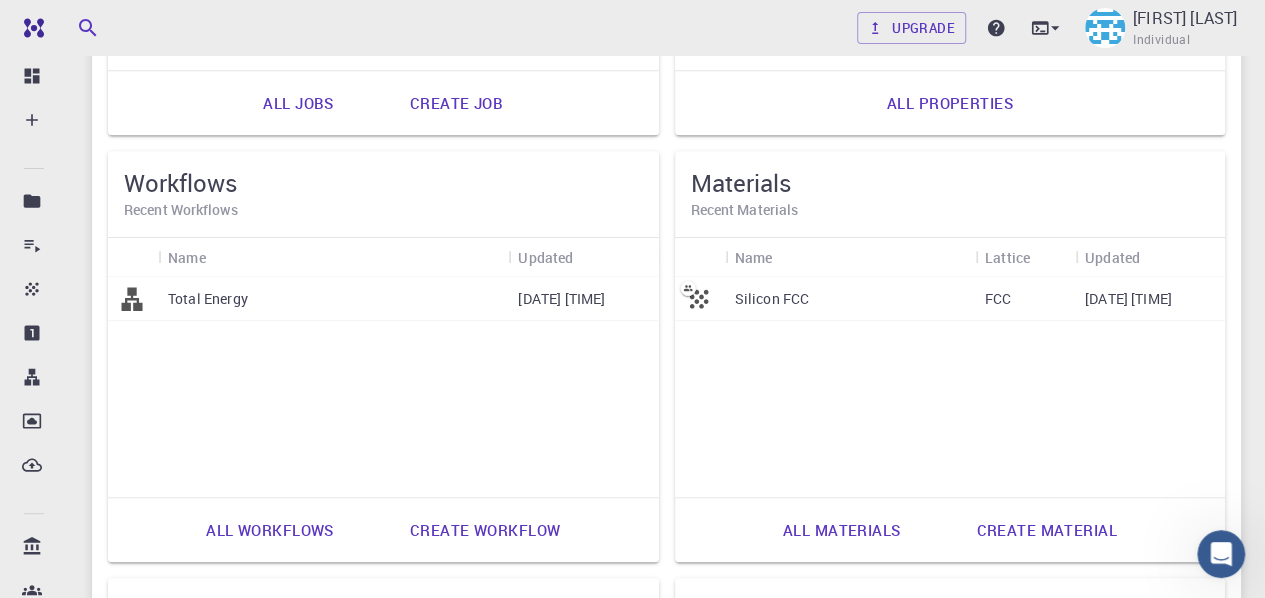 click on "Total Energy" at bounding box center [333, 299] 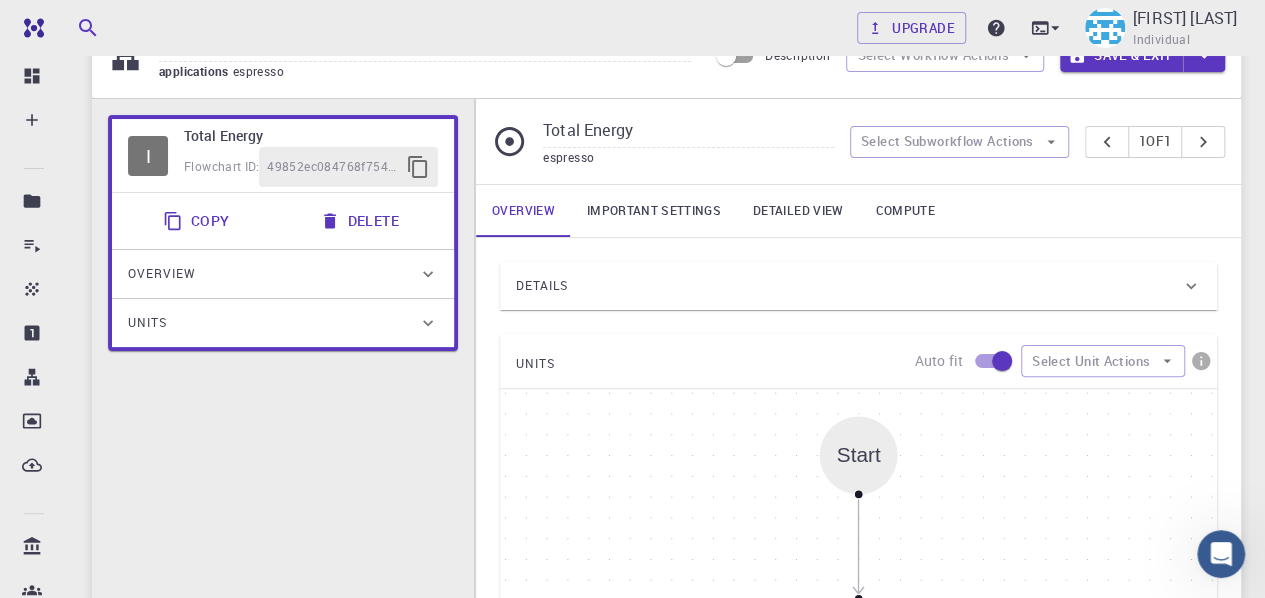 scroll, scrollTop: 0, scrollLeft: 0, axis: both 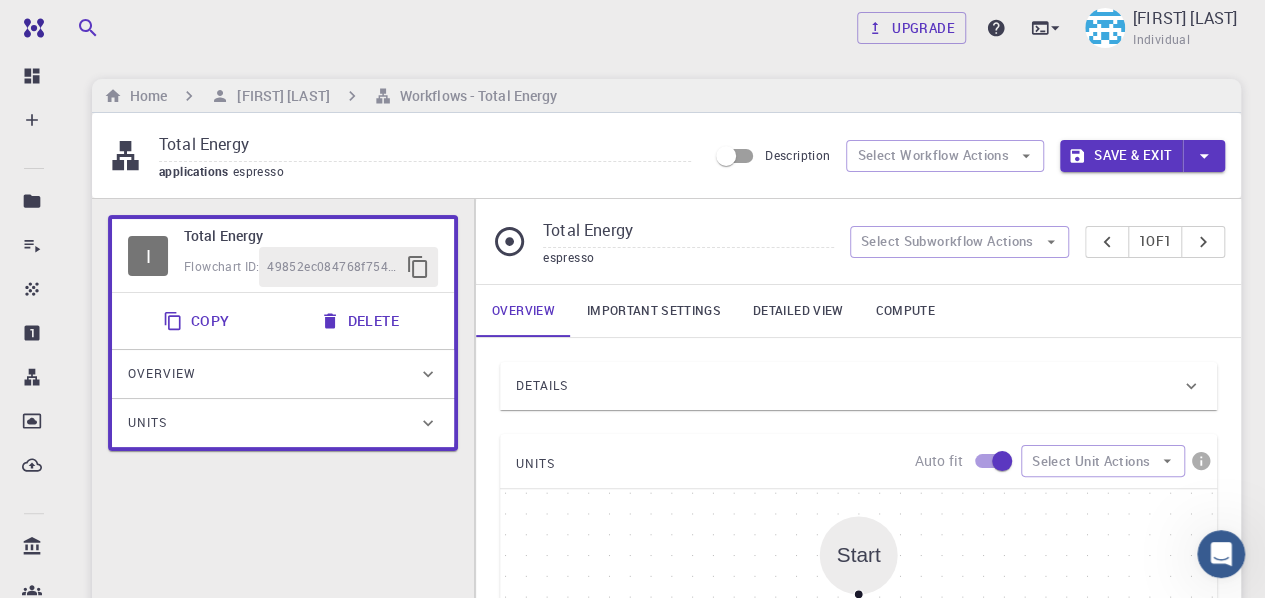 click on "Total Energy" at bounding box center (311, 236) 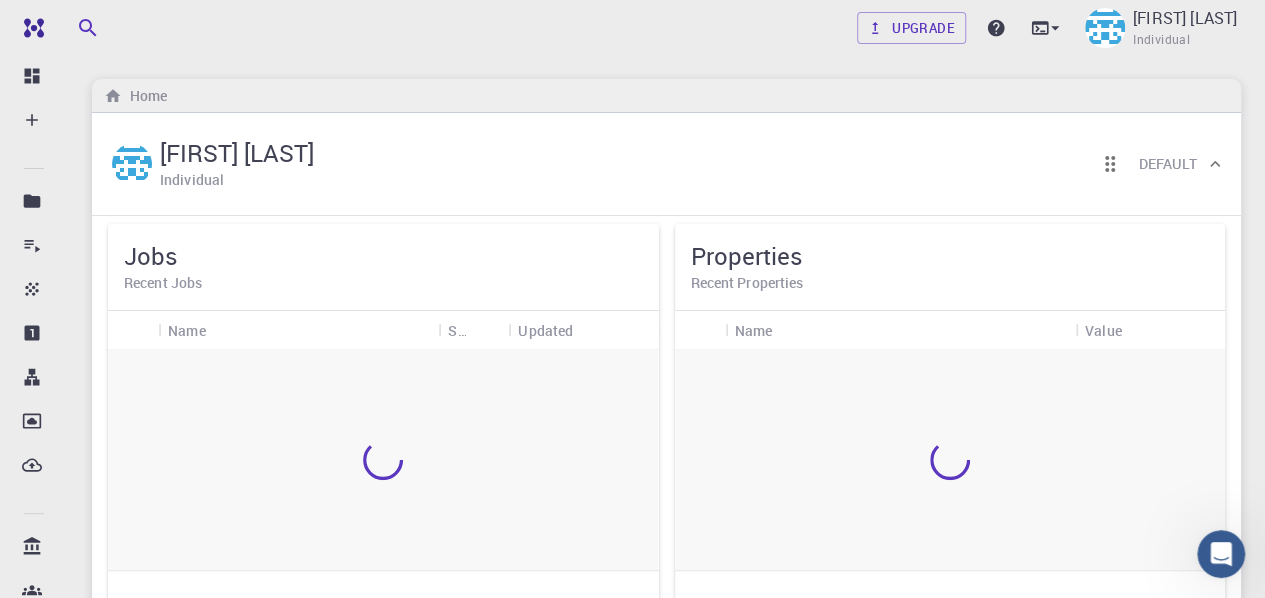 scroll, scrollTop: 500, scrollLeft: 0, axis: vertical 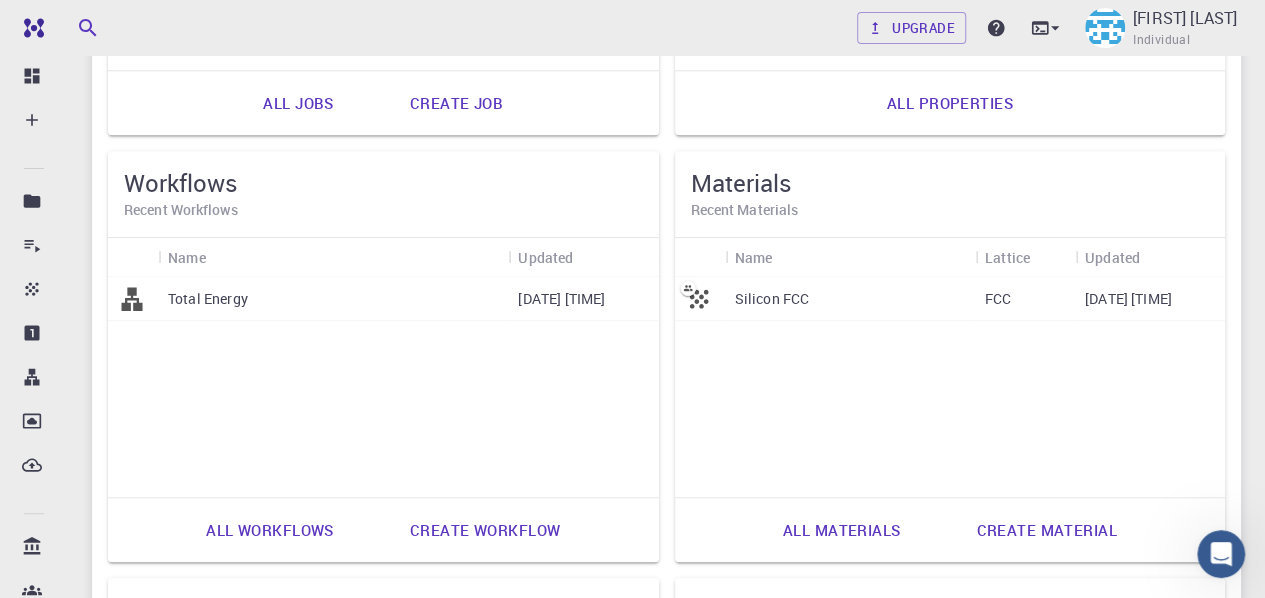 click on "Silicon FCC" at bounding box center (772, 299) 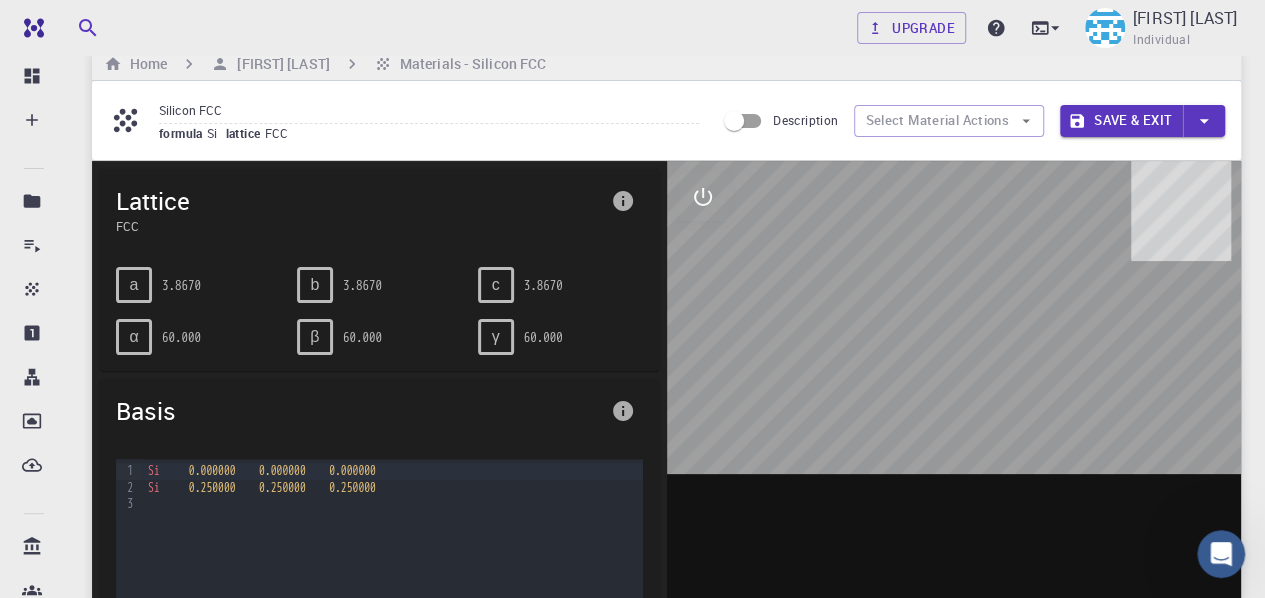 scroll, scrollTop: 0, scrollLeft: 0, axis: both 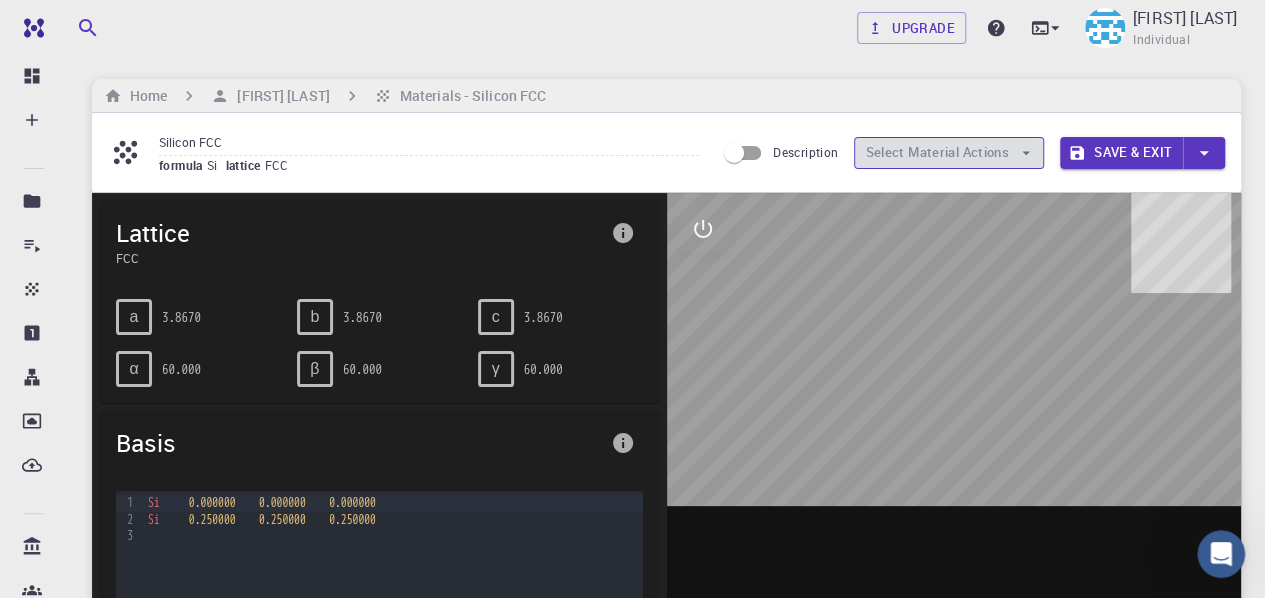 click on "Select Material Actions" at bounding box center [949, 153] 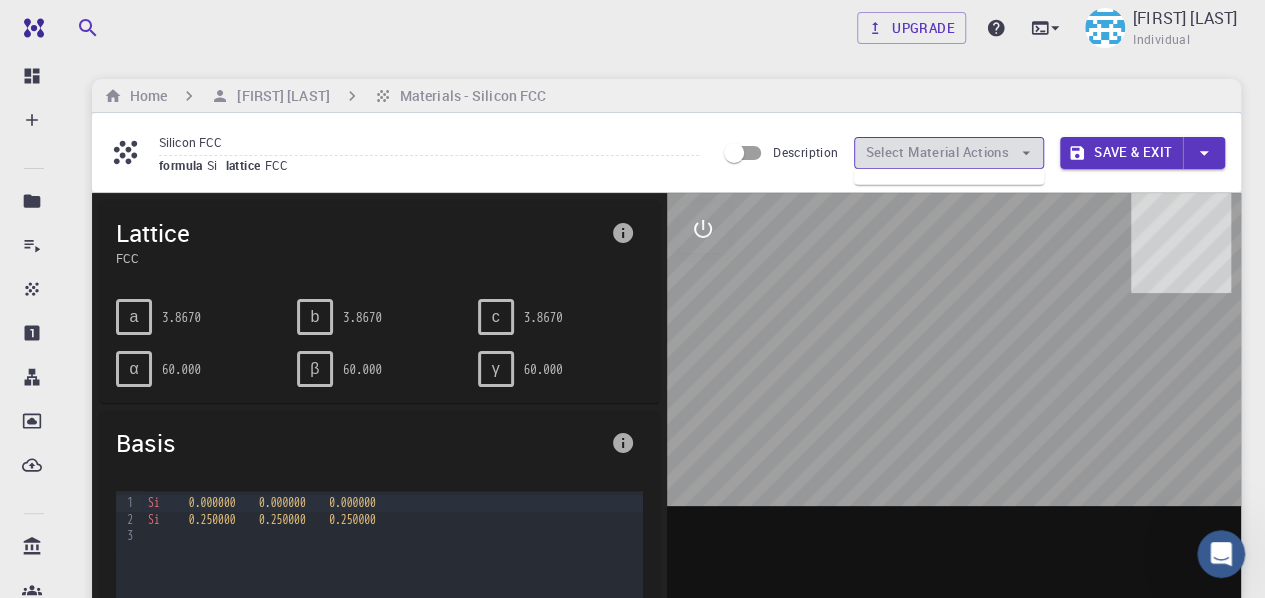 click 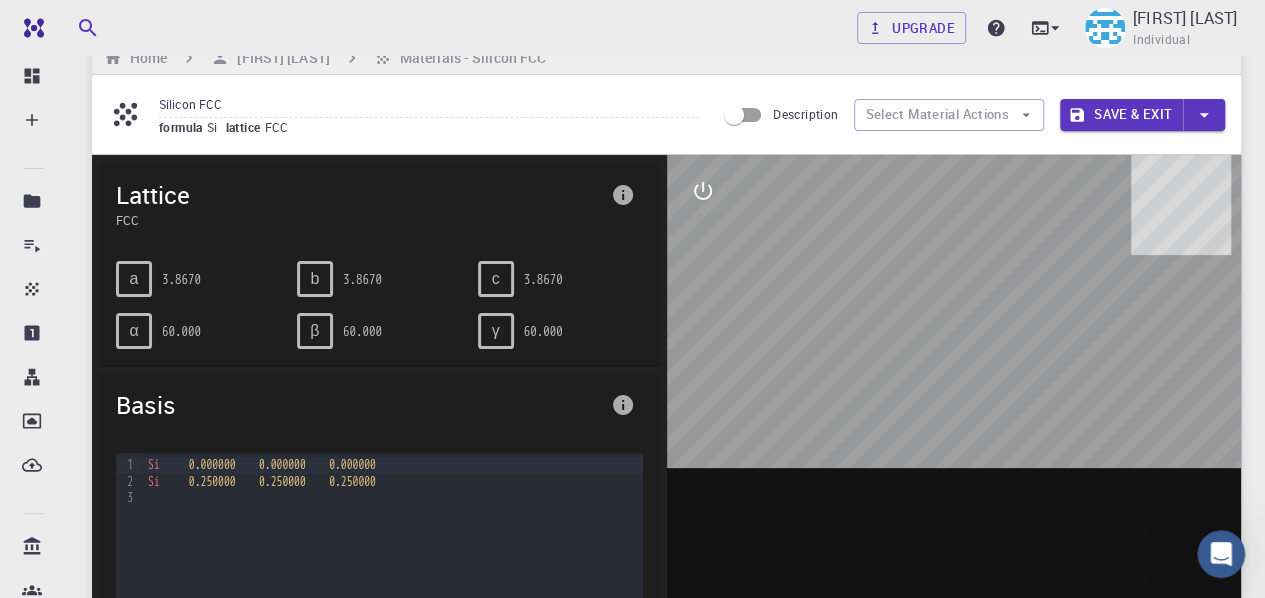 scroll, scrollTop: 100, scrollLeft: 0, axis: vertical 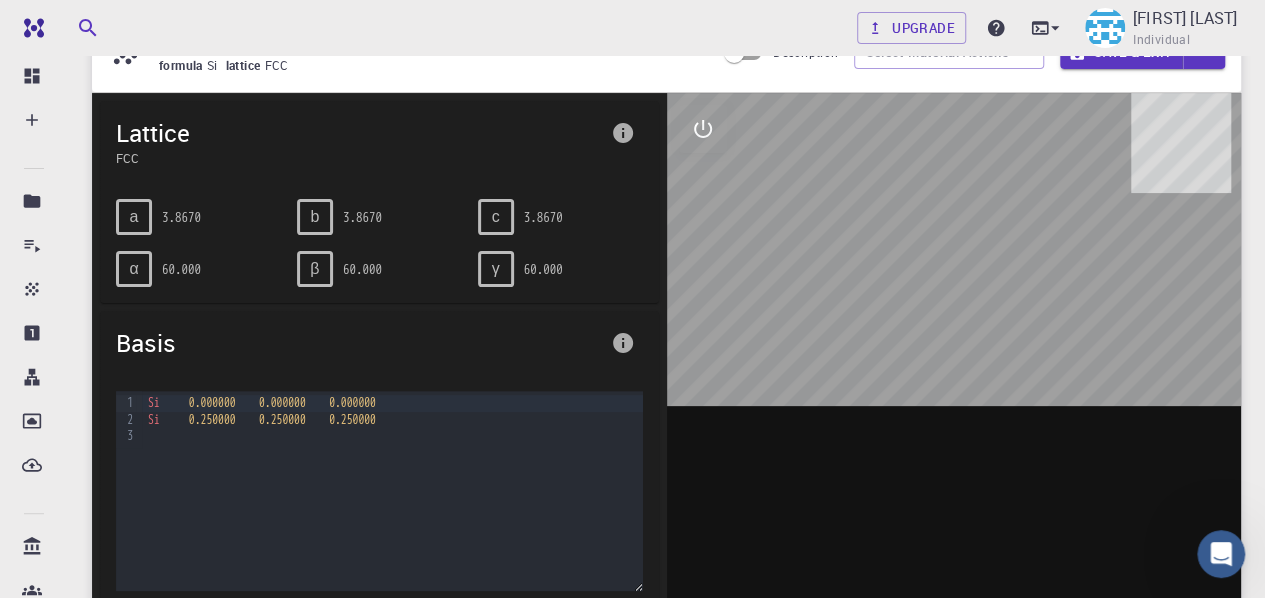 click on "FCC" at bounding box center (359, 158) 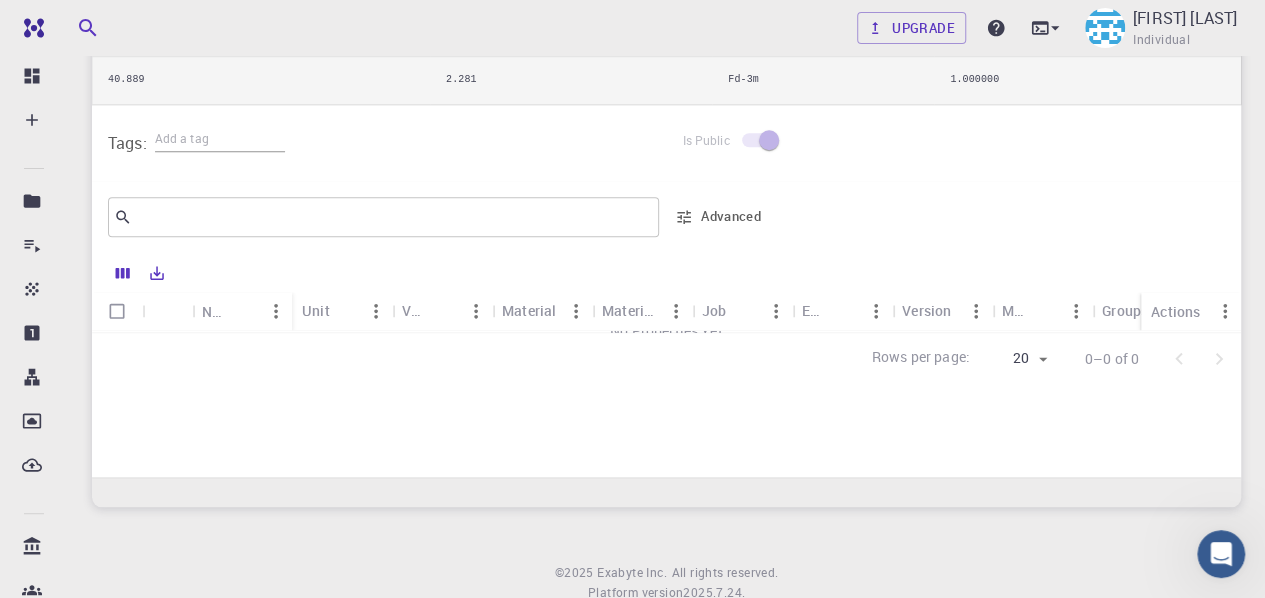 scroll, scrollTop: 878, scrollLeft: 0, axis: vertical 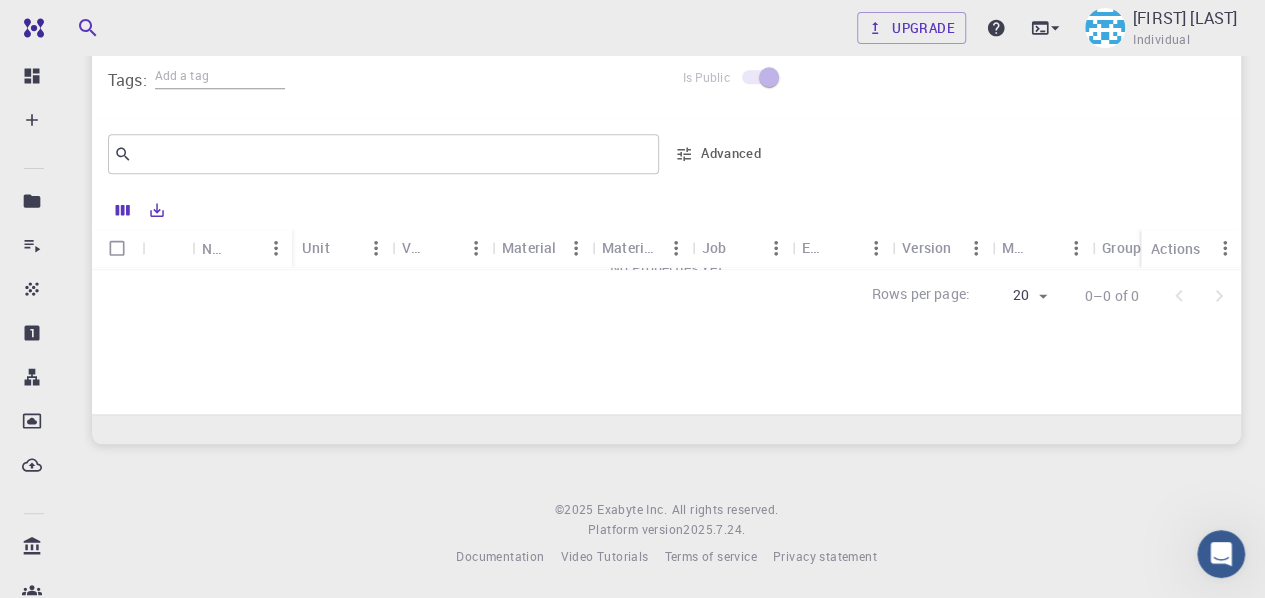 click on "Material" at bounding box center (529, 247) 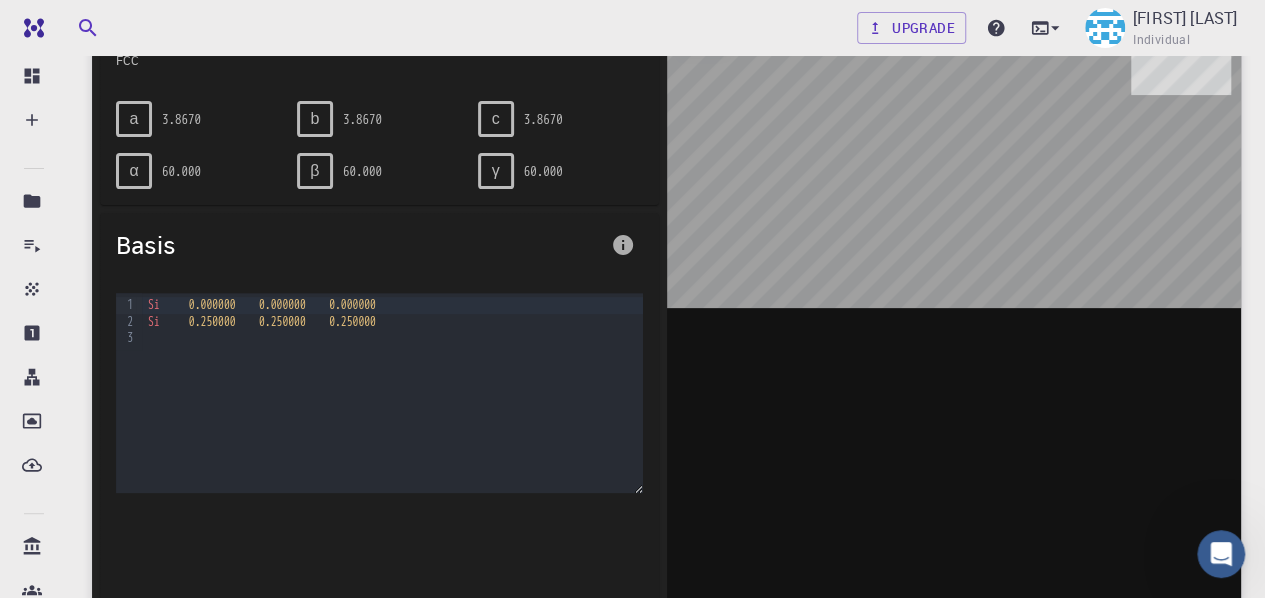 scroll, scrollTop: 200, scrollLeft: 0, axis: vertical 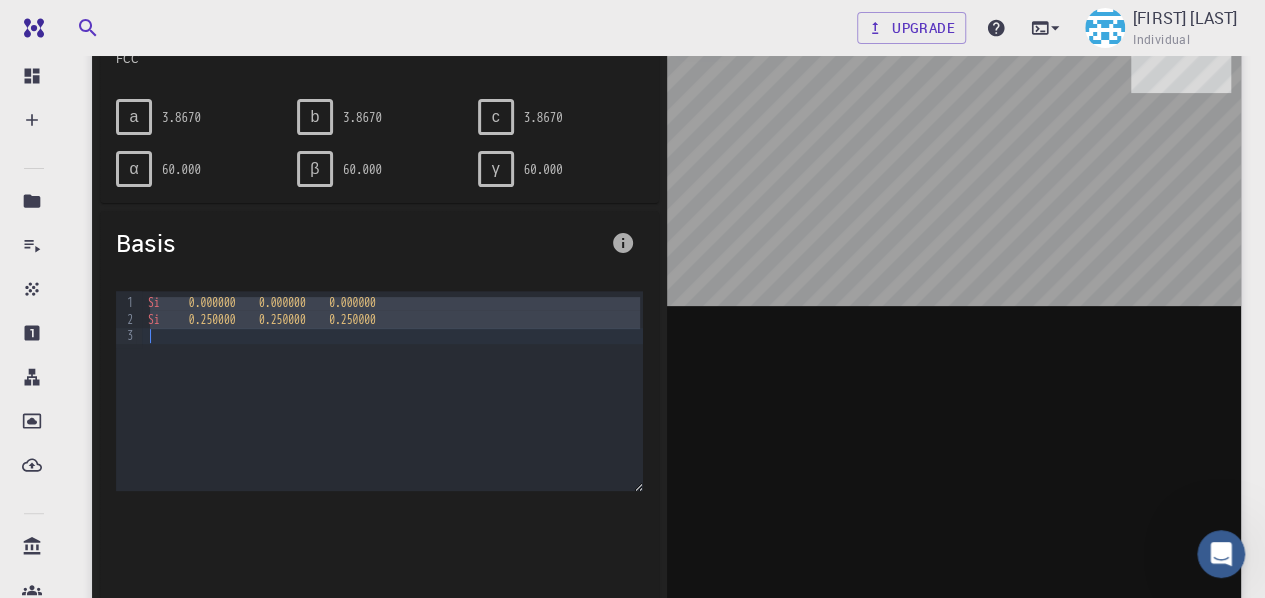 drag, startPoint x: 152, startPoint y: 299, endPoint x: 378, endPoint y: 422, distance: 257.3033 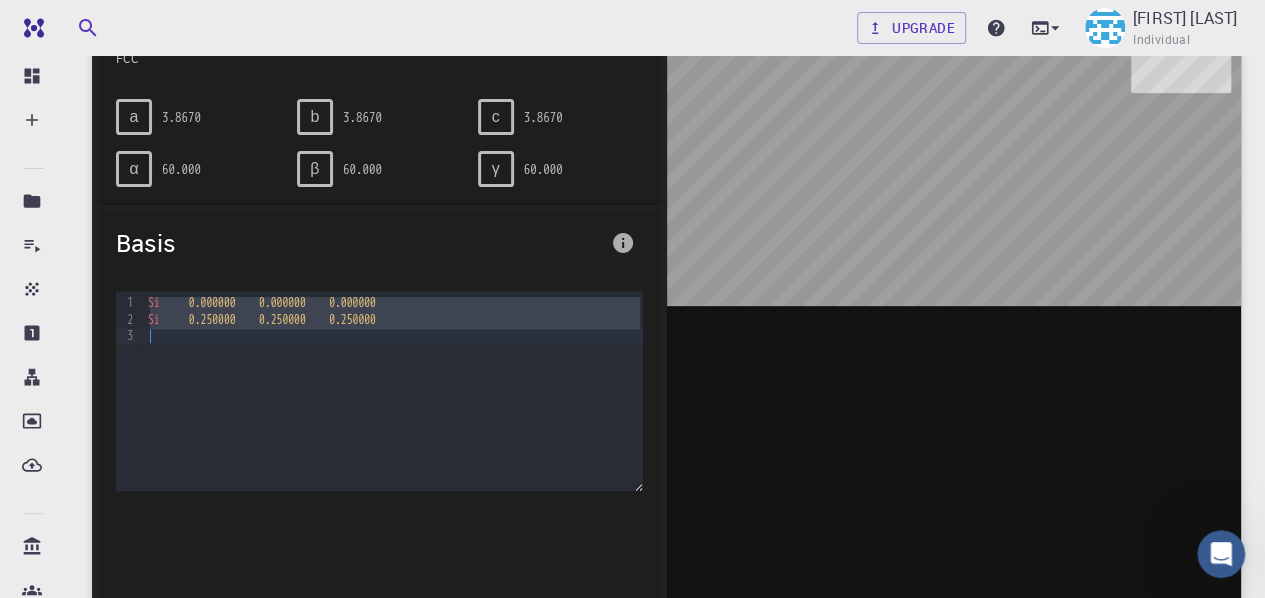 click on "9 1 2 3 › Si       0.000000      0.000000      0.000000   Si       0.250000      0.250000      0.250000" at bounding box center (379, 416) 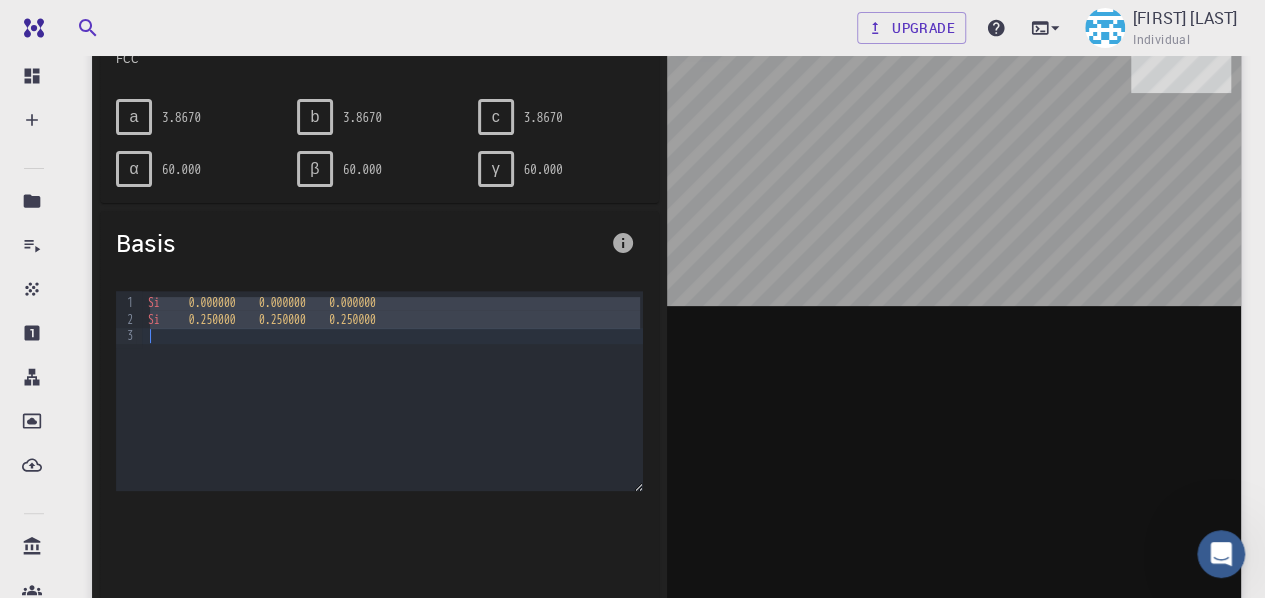 drag, startPoint x: 317, startPoint y: 384, endPoint x: 276, endPoint y: 357, distance: 49.09175 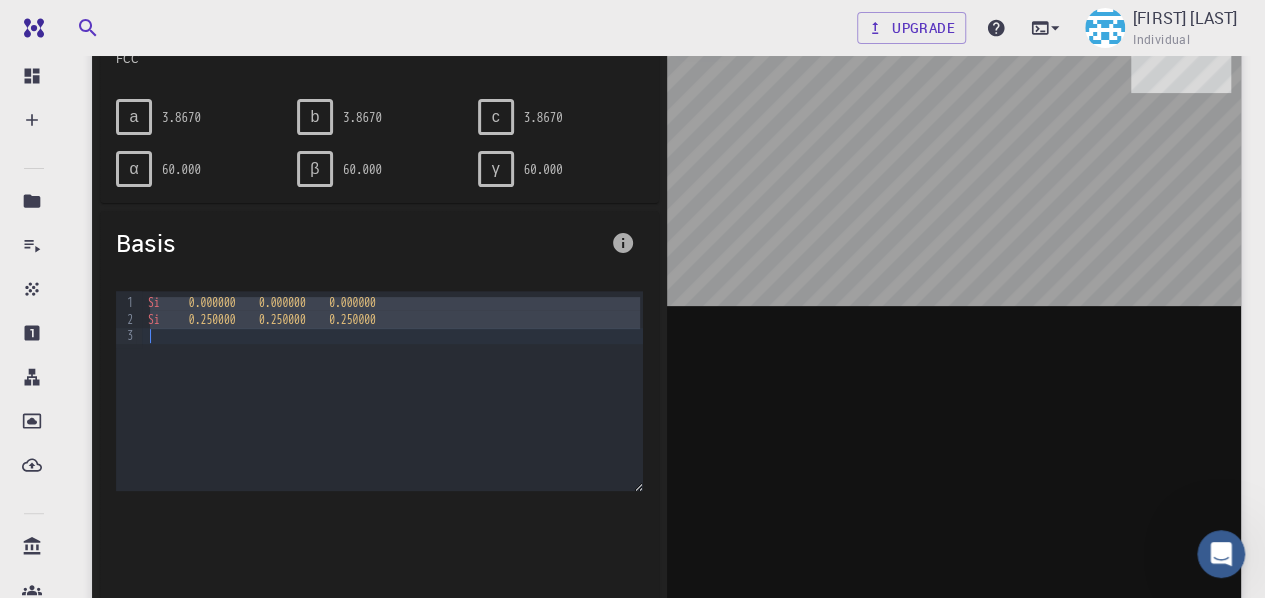click on "Si       0.000000      0.000000      0.000000   Si       0.250000      0.250000      0.250000" at bounding box center [392, 391] 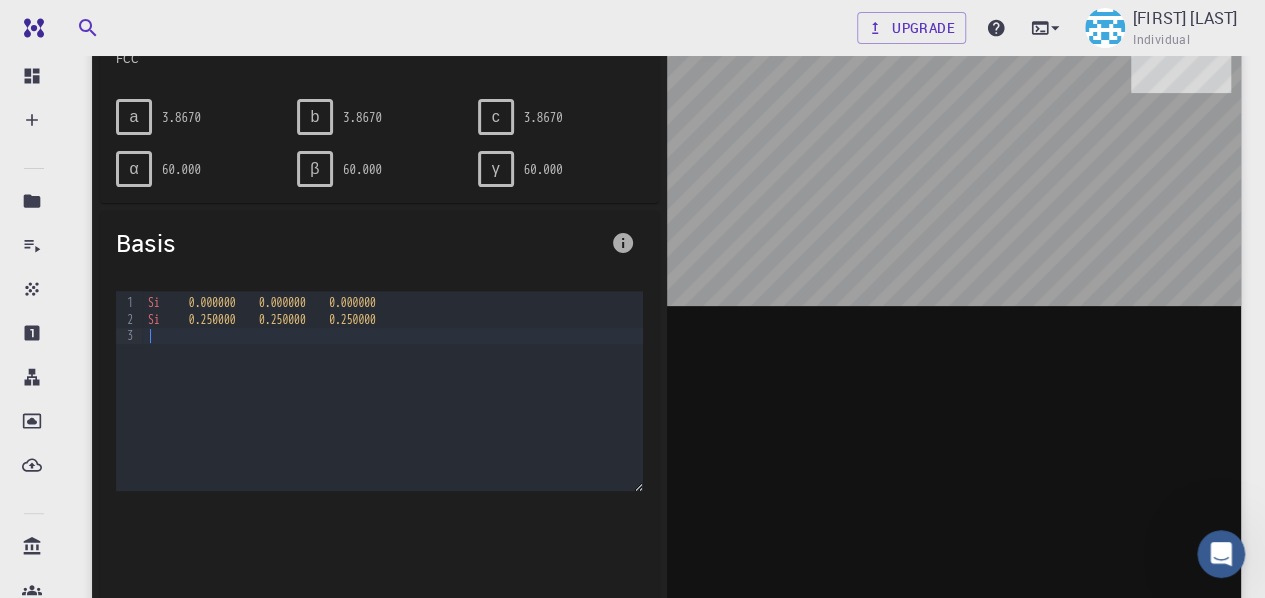 click on "Si       0.000000      0.000000      0.000000   Si       0.250000      0.250000      0.250000" at bounding box center [392, 391] 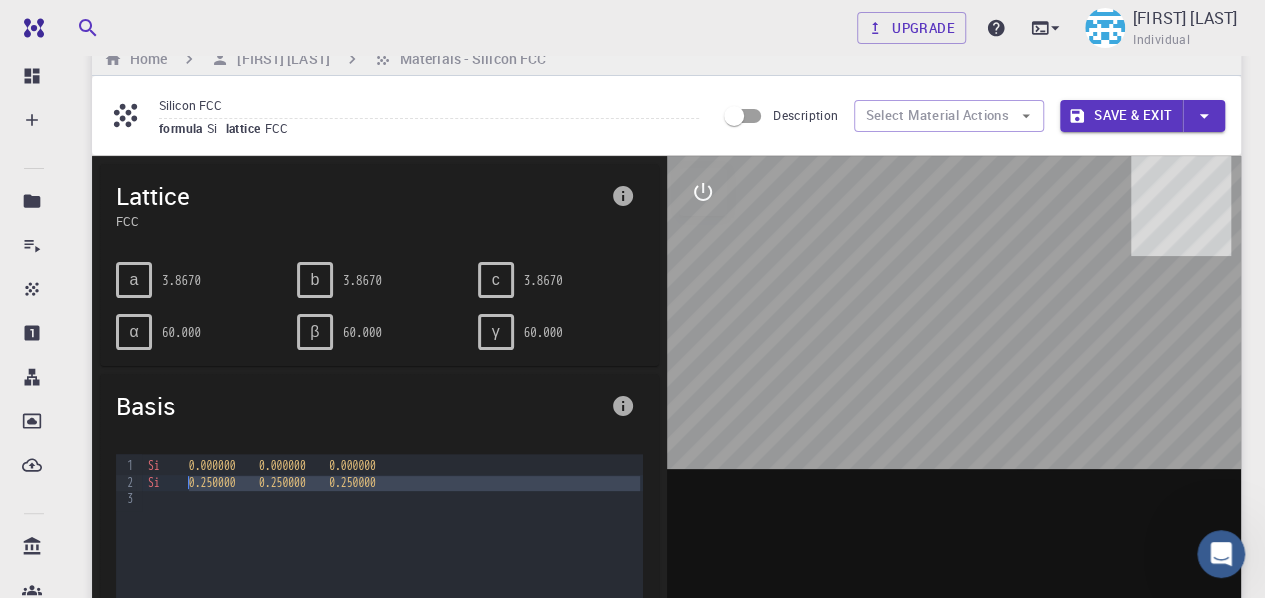 scroll, scrollTop: 0, scrollLeft: 0, axis: both 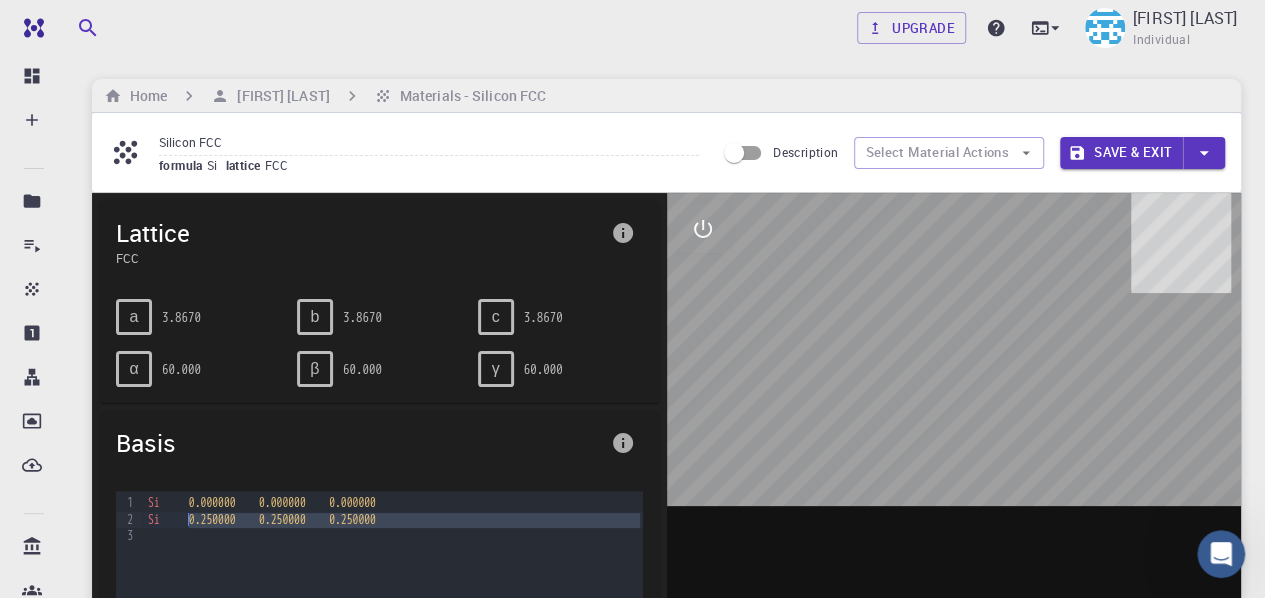 click on "Description" at bounding box center (734, 153) 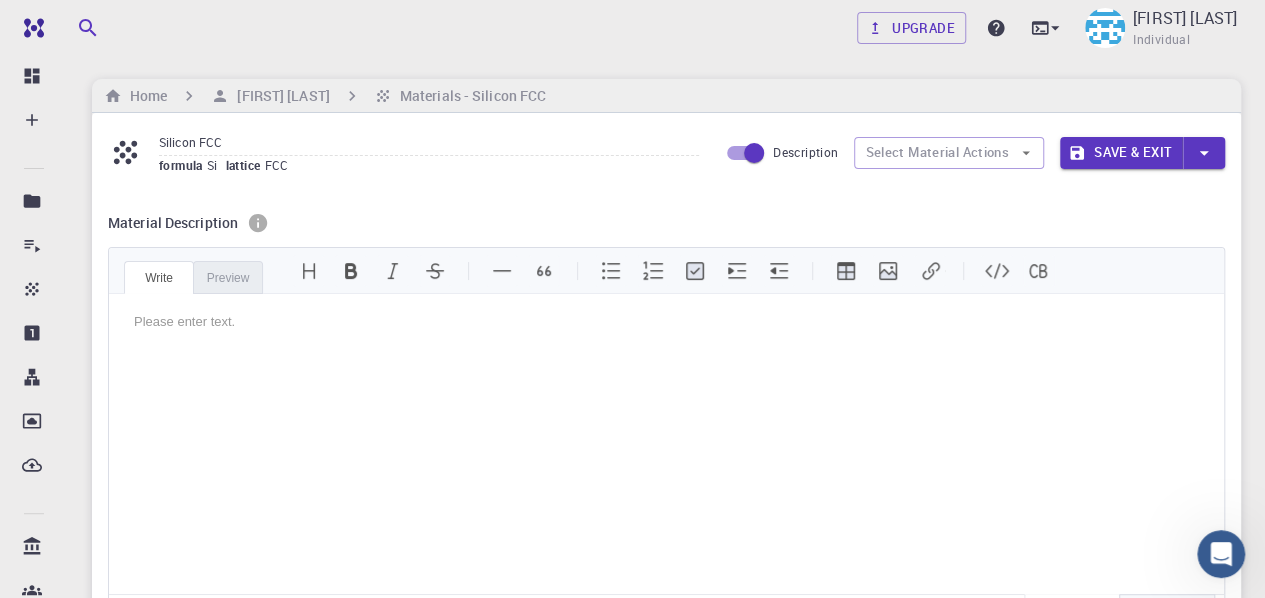 scroll, scrollTop: 0, scrollLeft: 0, axis: both 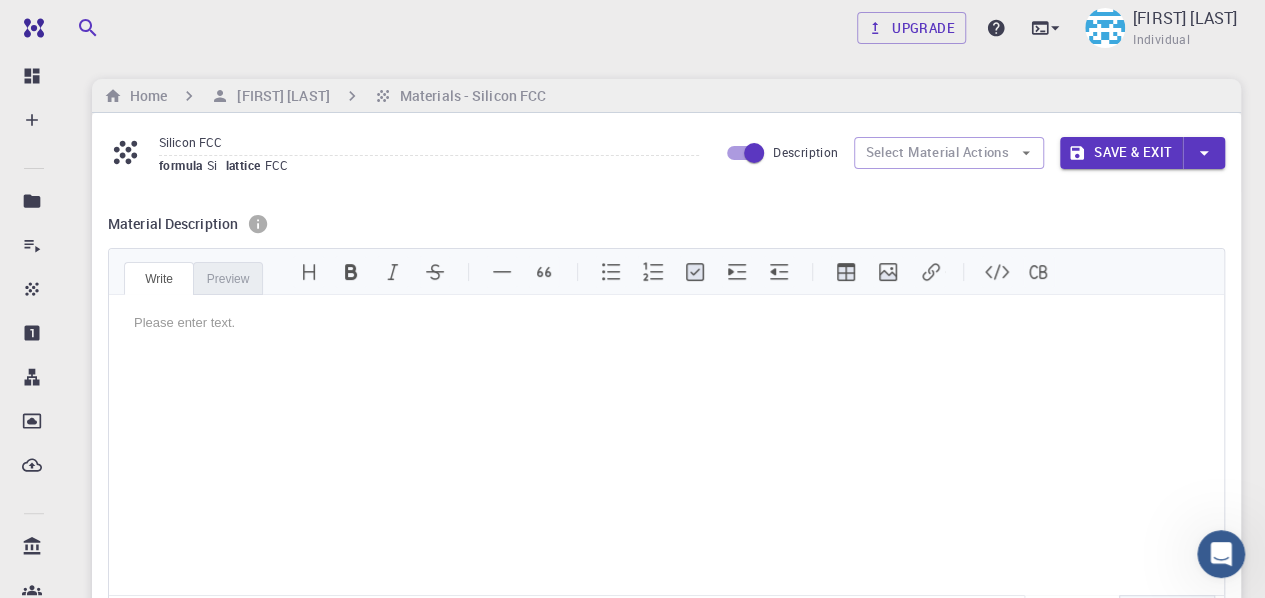 click on "Description" at bounding box center (754, 153) 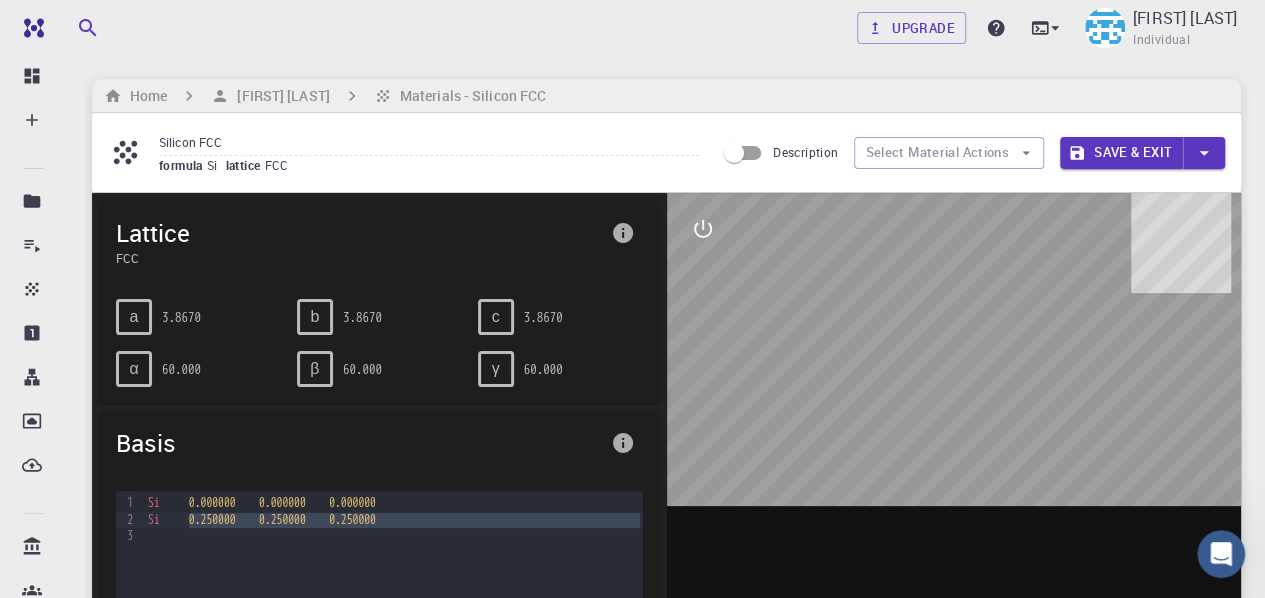 scroll, scrollTop: 0, scrollLeft: 0, axis: both 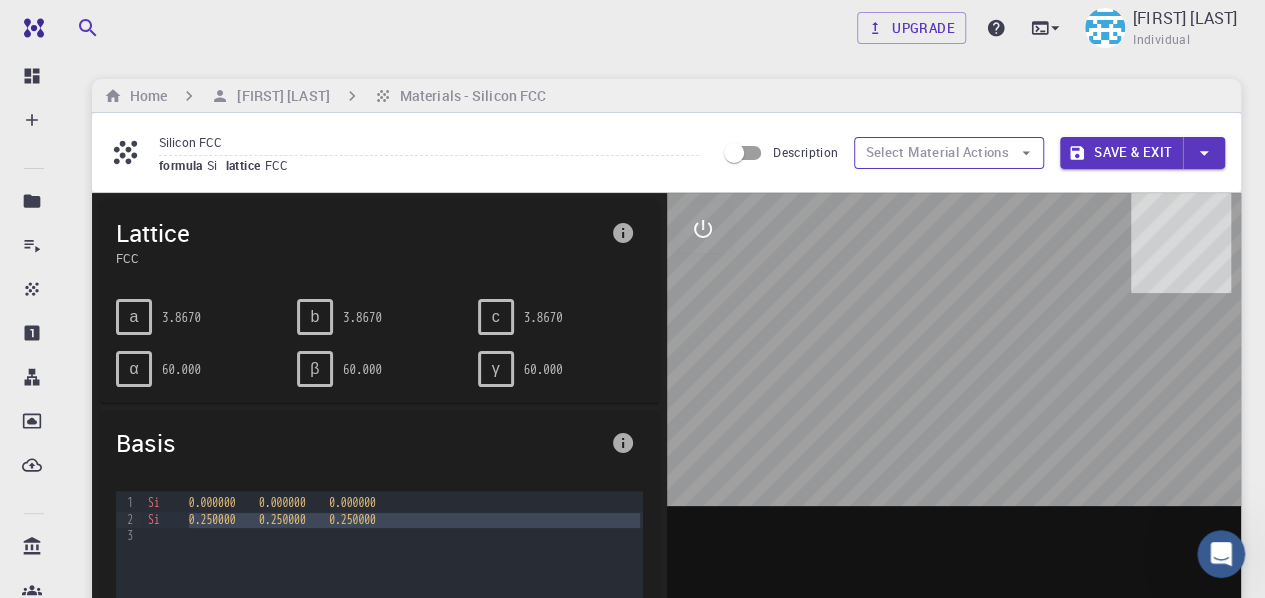 click on "Select Material Actions" at bounding box center [949, 153] 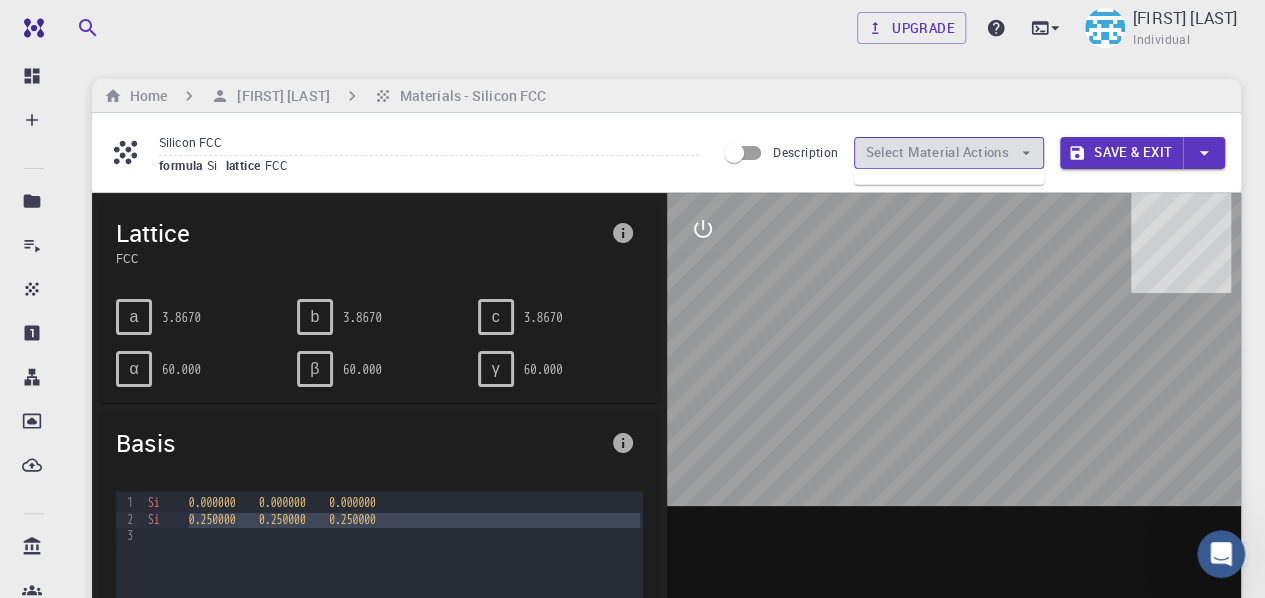click on "Select Material Actions" at bounding box center [949, 153] 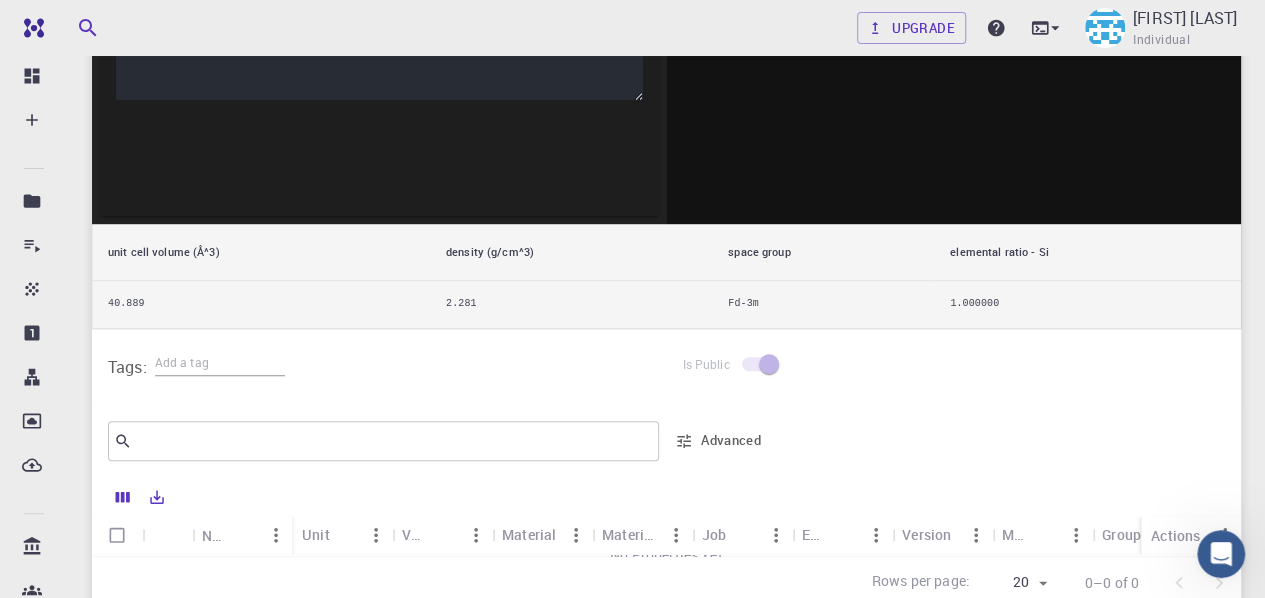 scroll, scrollTop: 600, scrollLeft: 0, axis: vertical 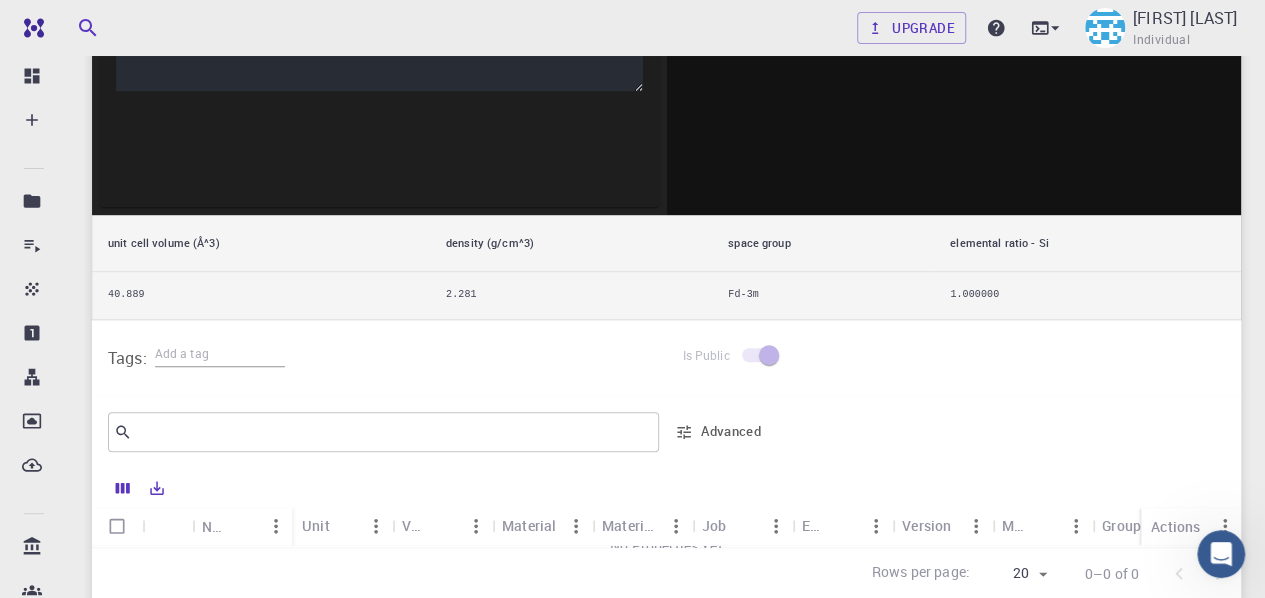 click at bounding box center (220, 354) 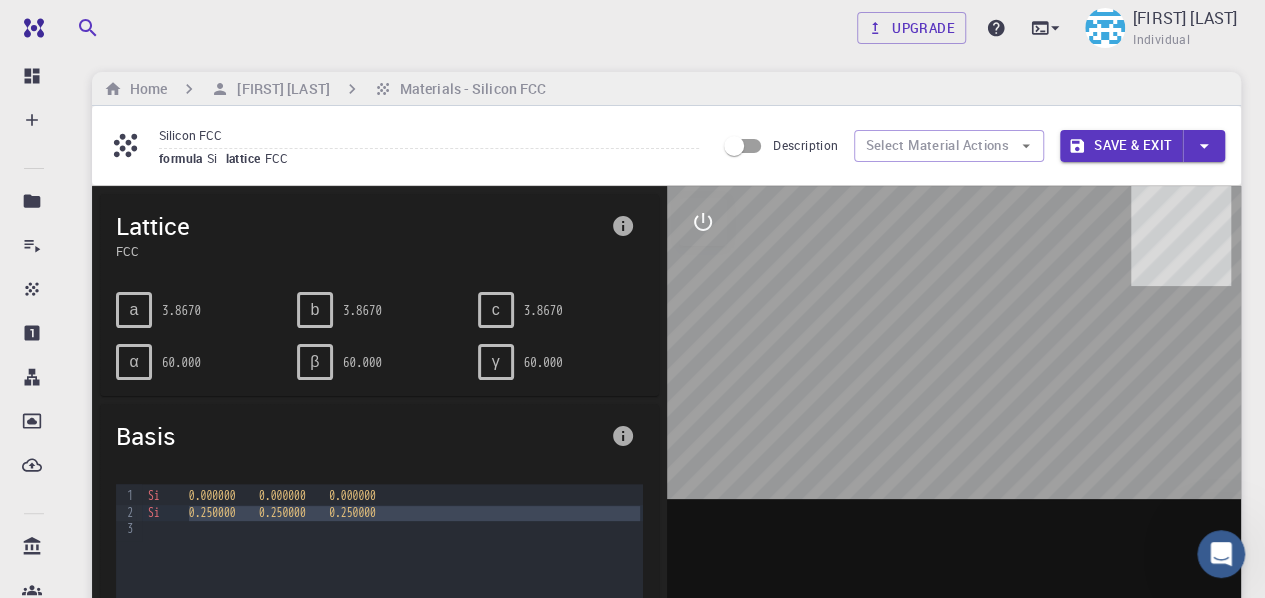 scroll, scrollTop: 0, scrollLeft: 0, axis: both 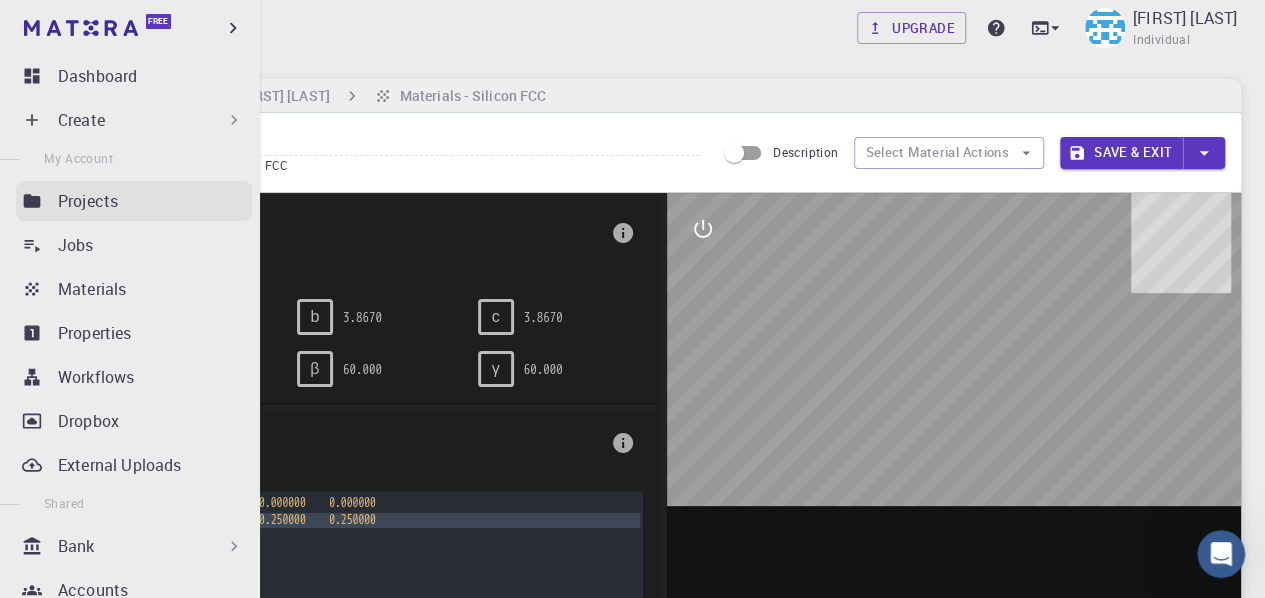 click on "Projects" at bounding box center [134, 201] 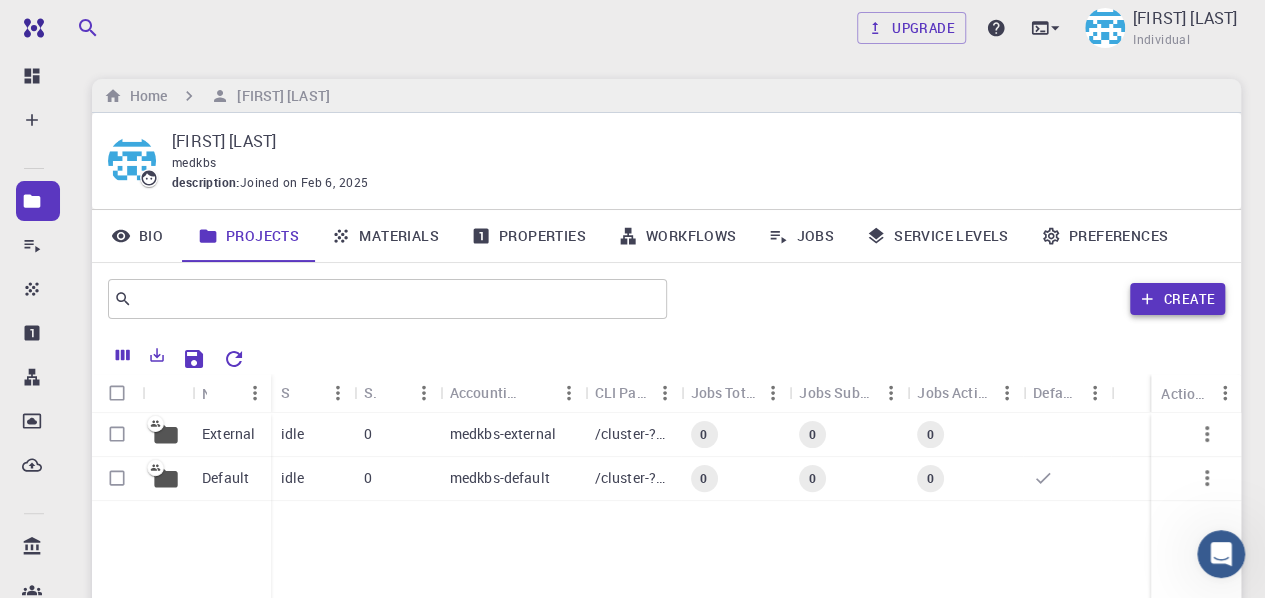 click on "Create" at bounding box center (1177, 299) 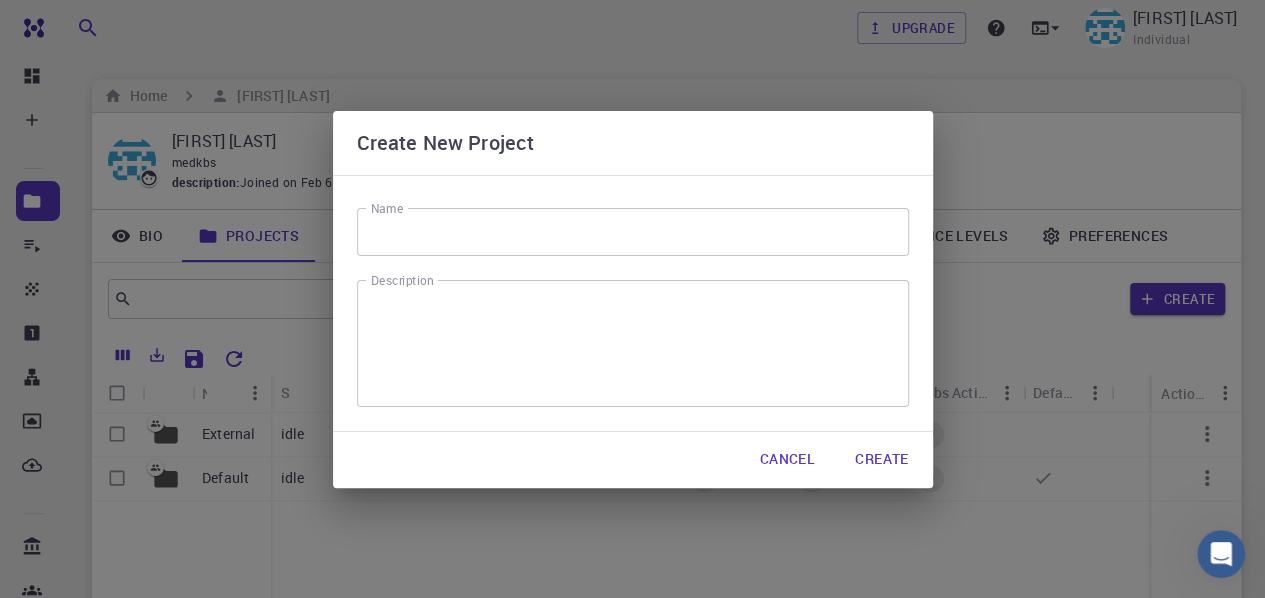 click on "Name" at bounding box center [633, 232] 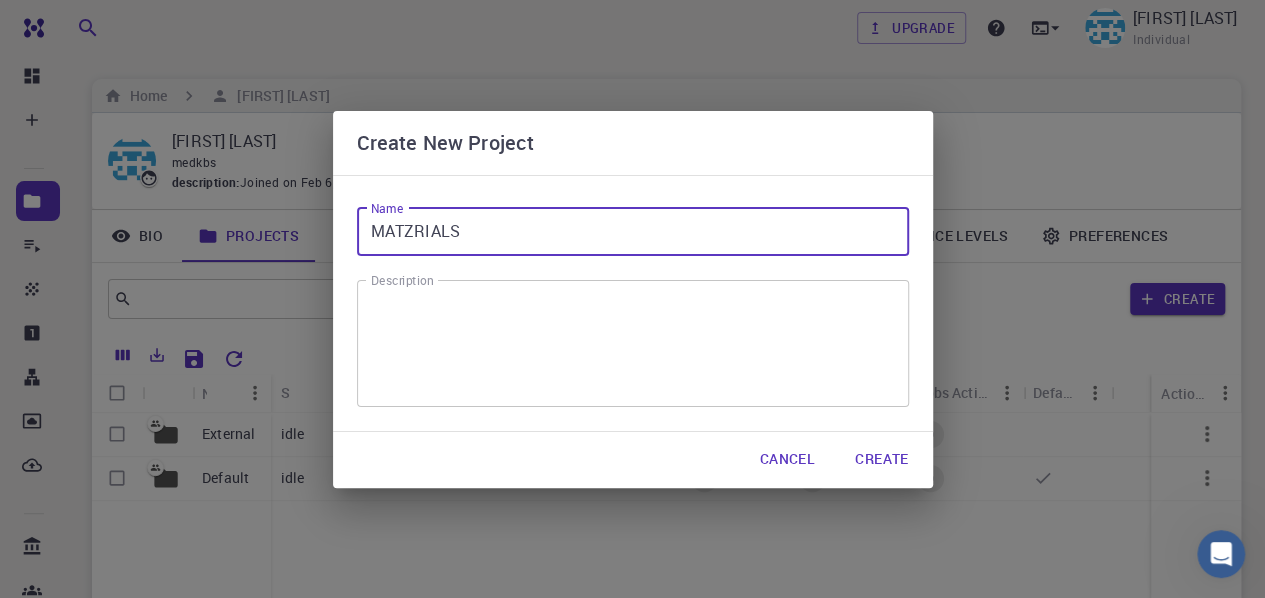 type on "MATZRIALS" 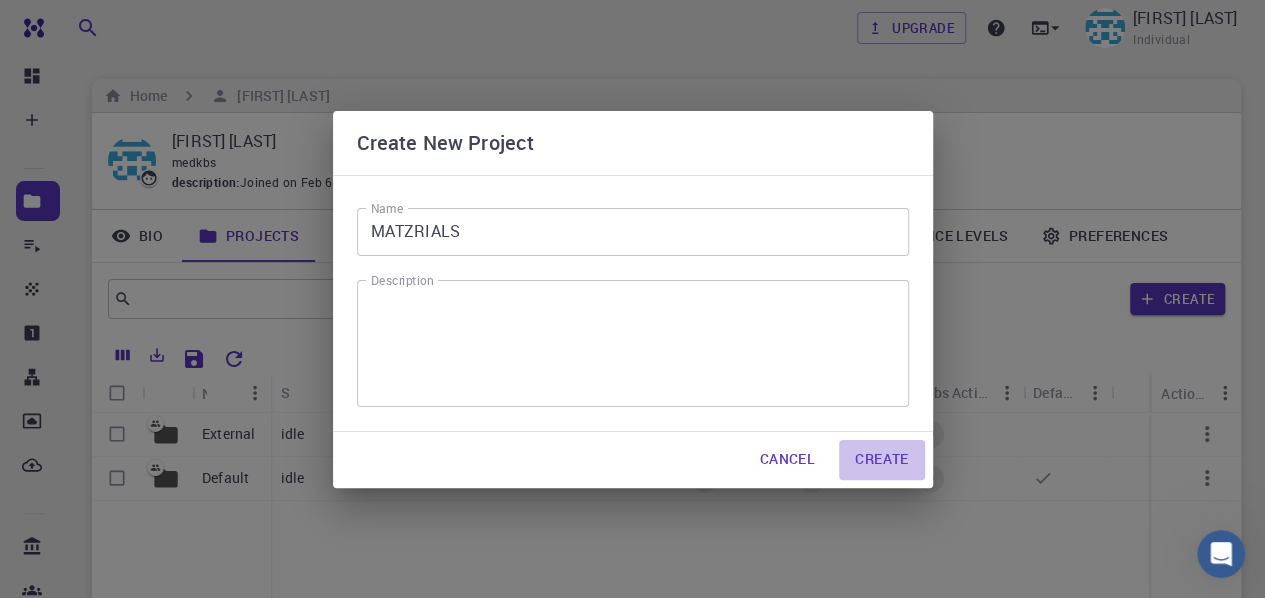 click on "Create" at bounding box center [881, 460] 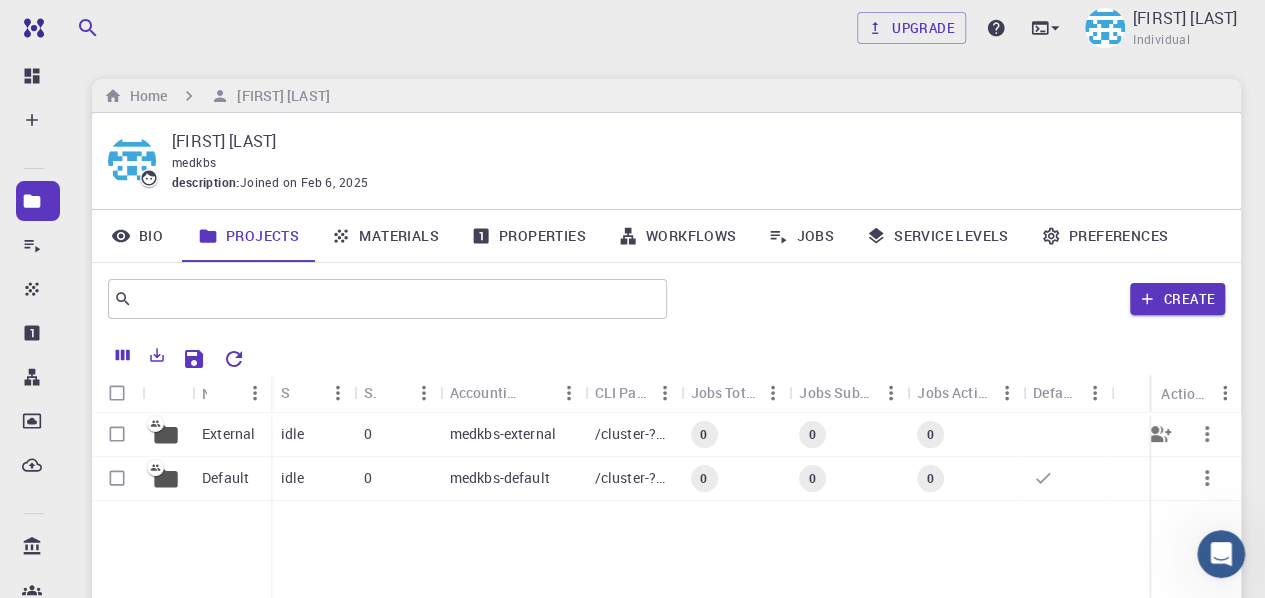 click 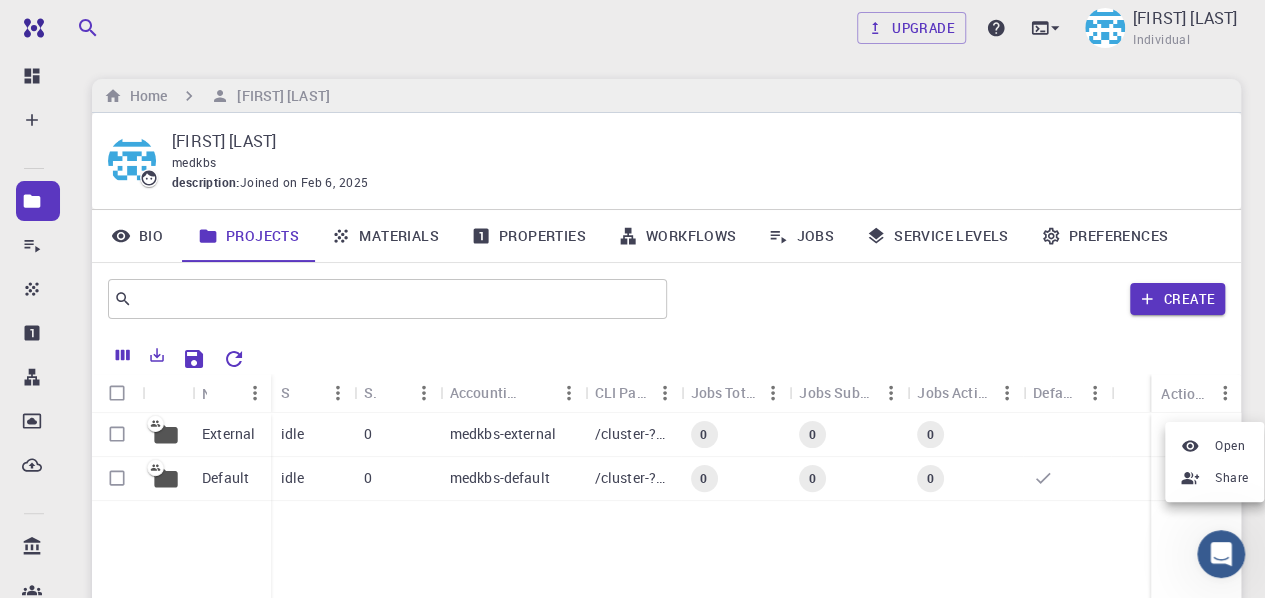 click at bounding box center [632, 299] 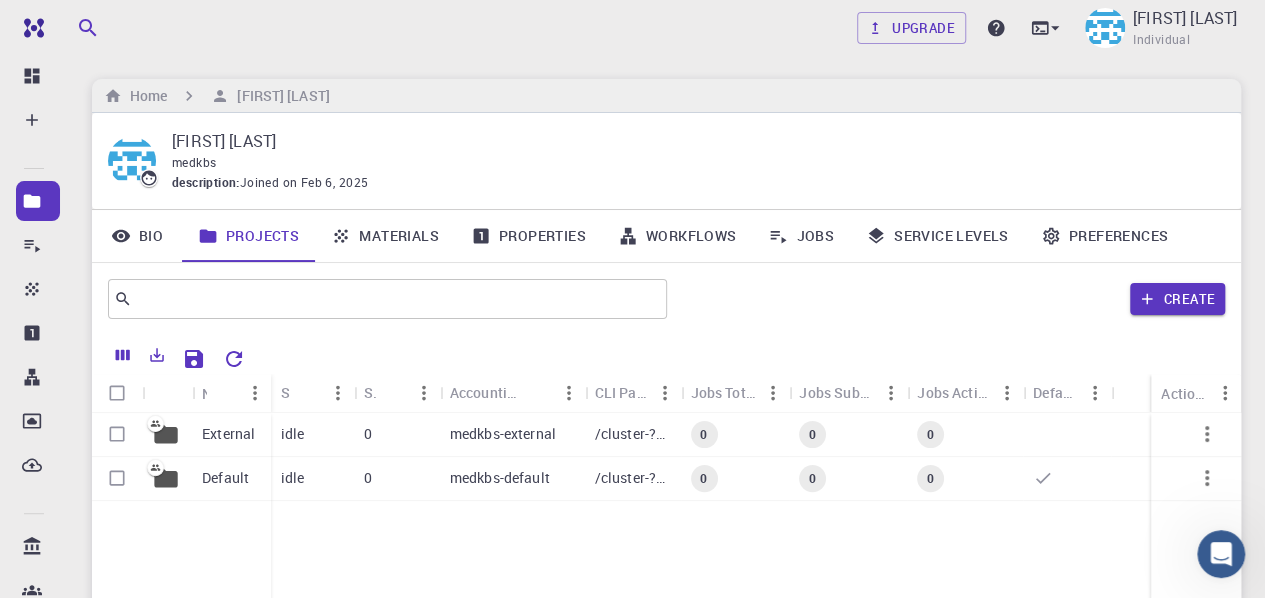 click 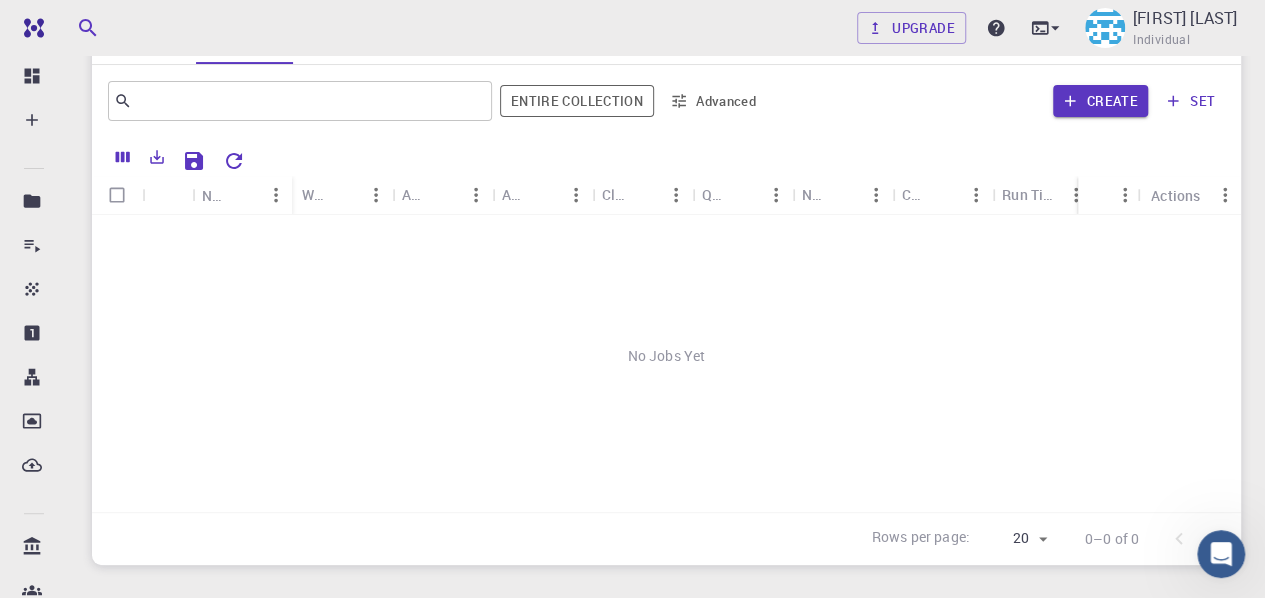 scroll, scrollTop: 0, scrollLeft: 0, axis: both 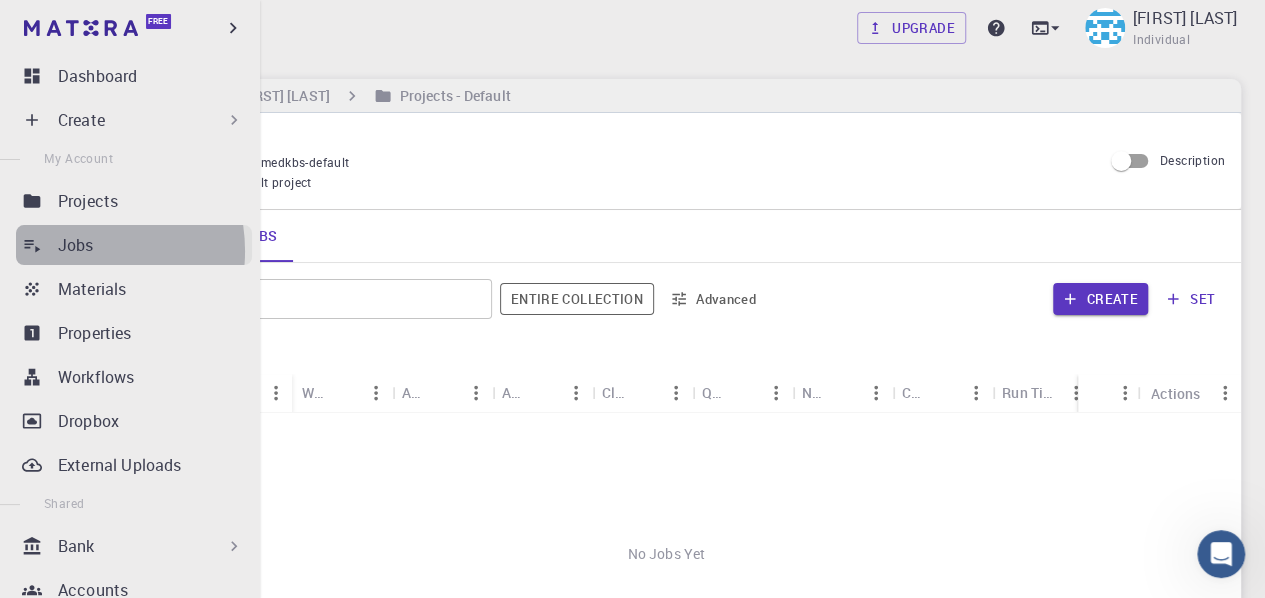click on "Jobs" at bounding box center (76, 245) 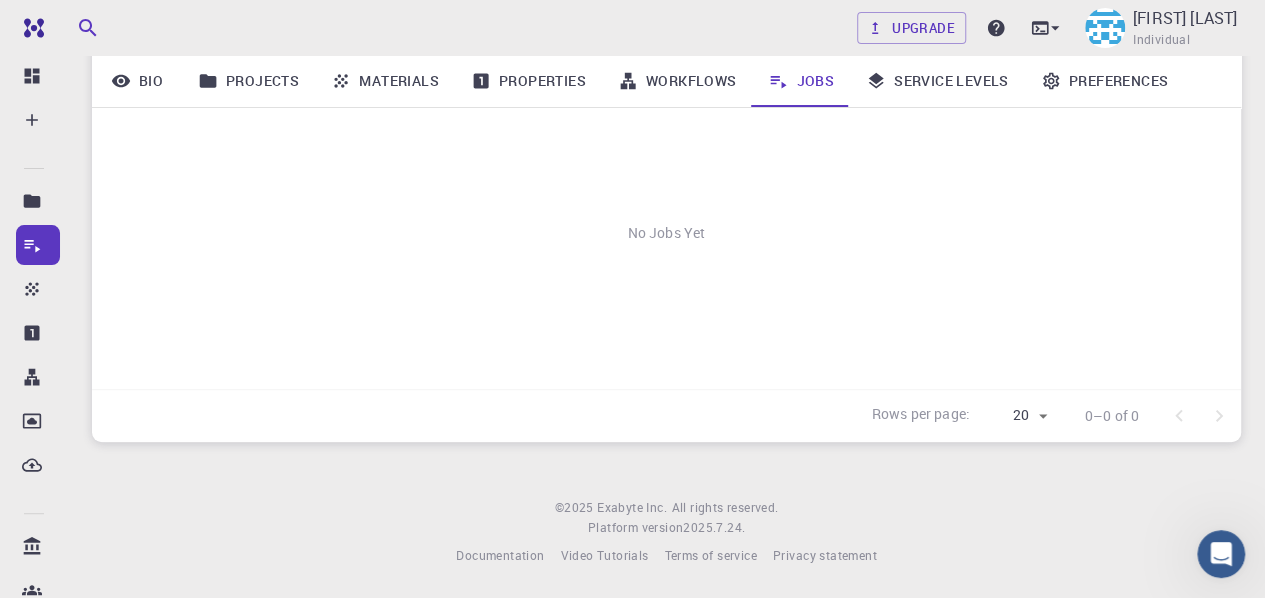 scroll, scrollTop: 0, scrollLeft: 0, axis: both 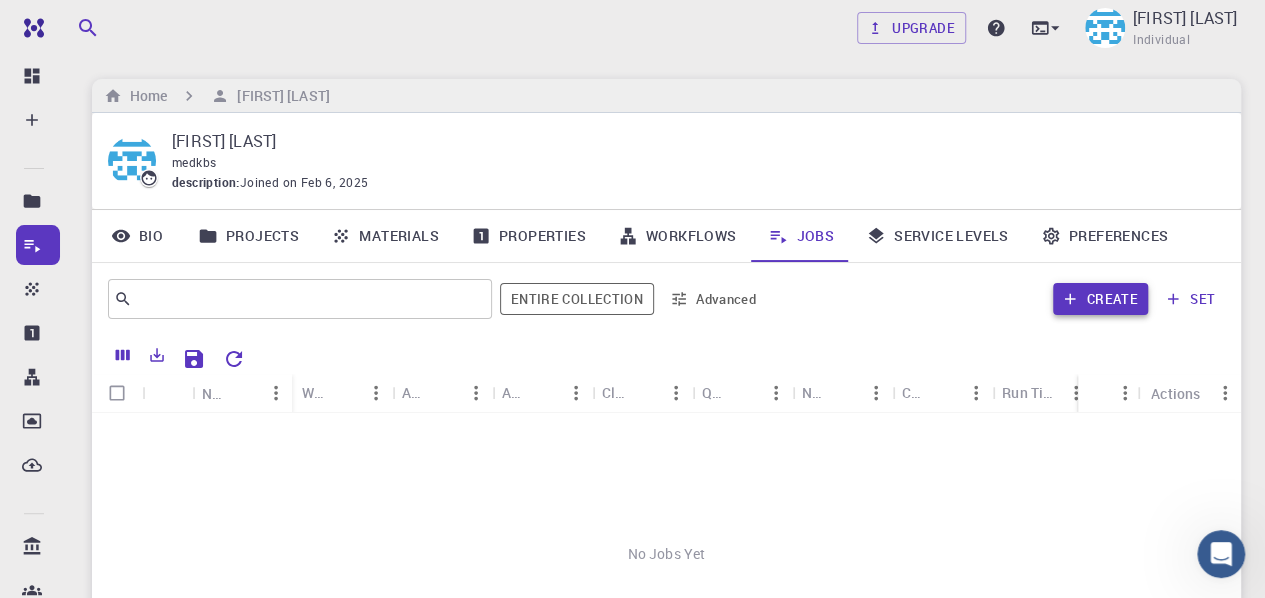 click on "Create" at bounding box center [1100, 299] 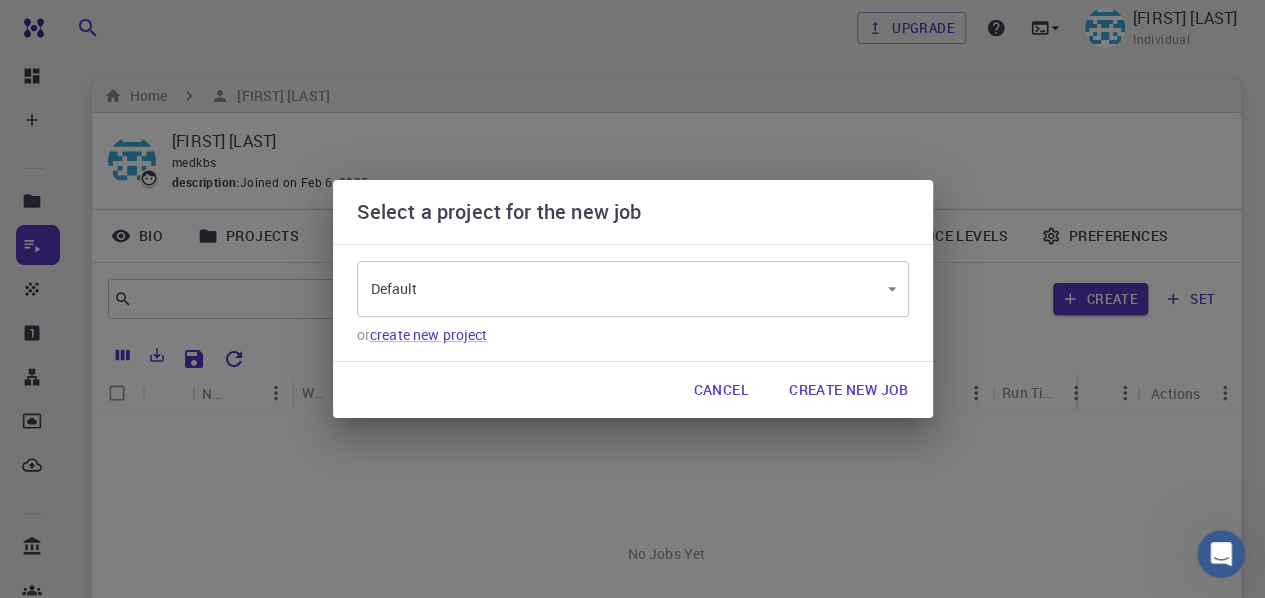 click on "Create New Job" at bounding box center [849, 390] 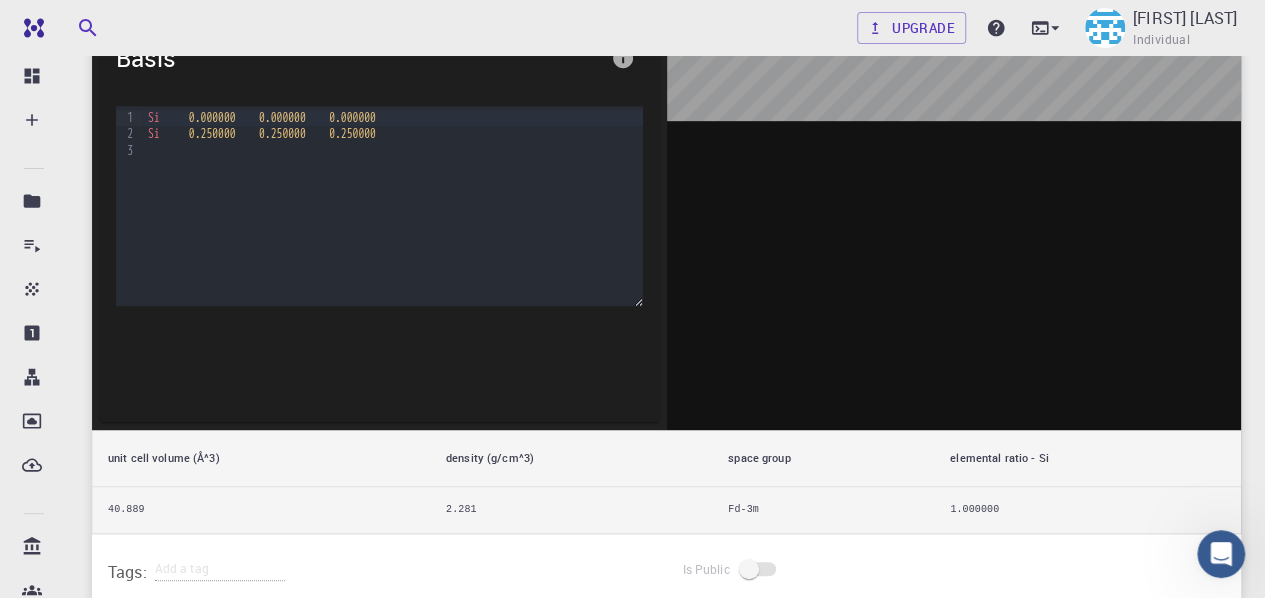 scroll, scrollTop: 682, scrollLeft: 0, axis: vertical 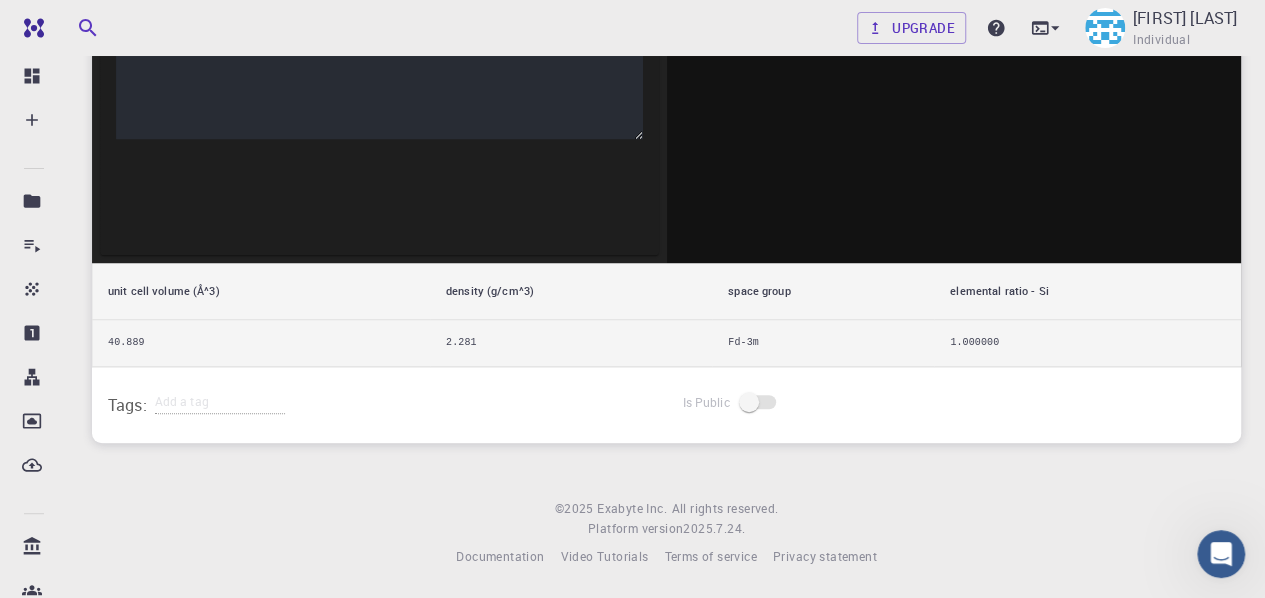 click at bounding box center (759, 402) 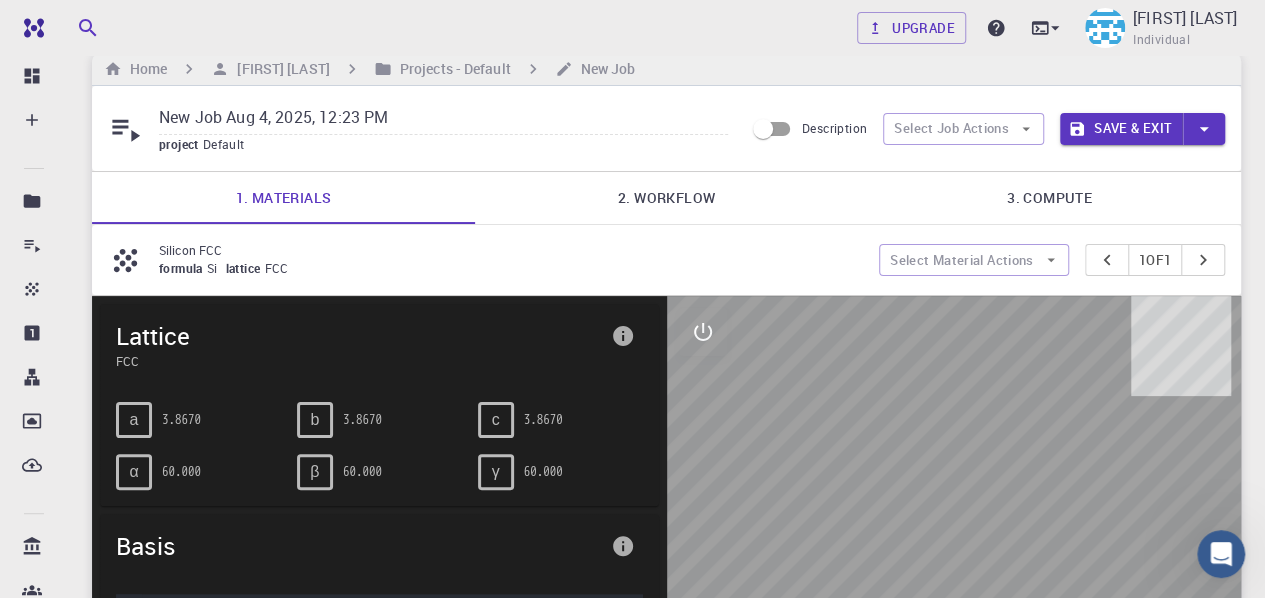scroll, scrollTop: 0, scrollLeft: 0, axis: both 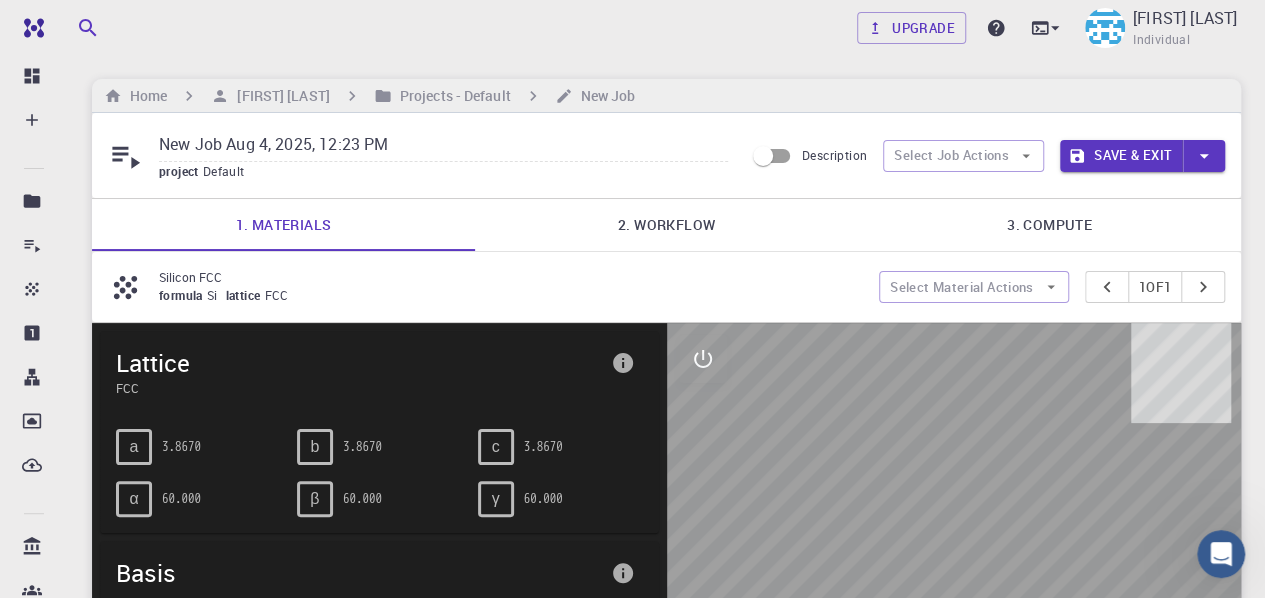 click on "2. Workflow" at bounding box center [666, 225] 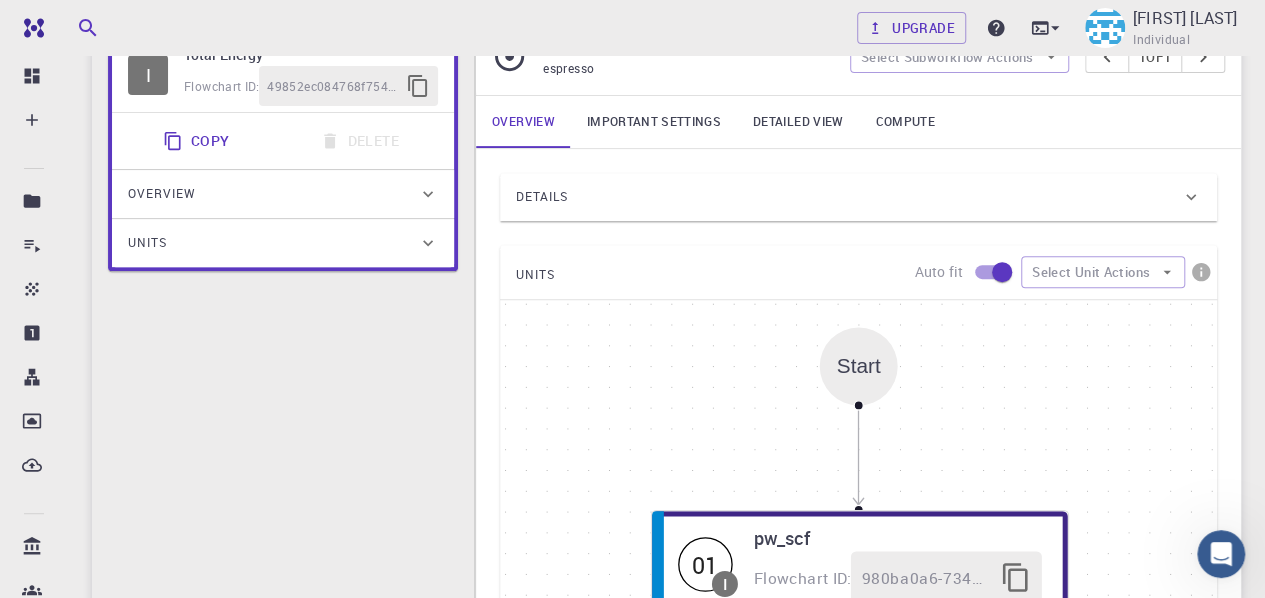 scroll, scrollTop: 300, scrollLeft: 0, axis: vertical 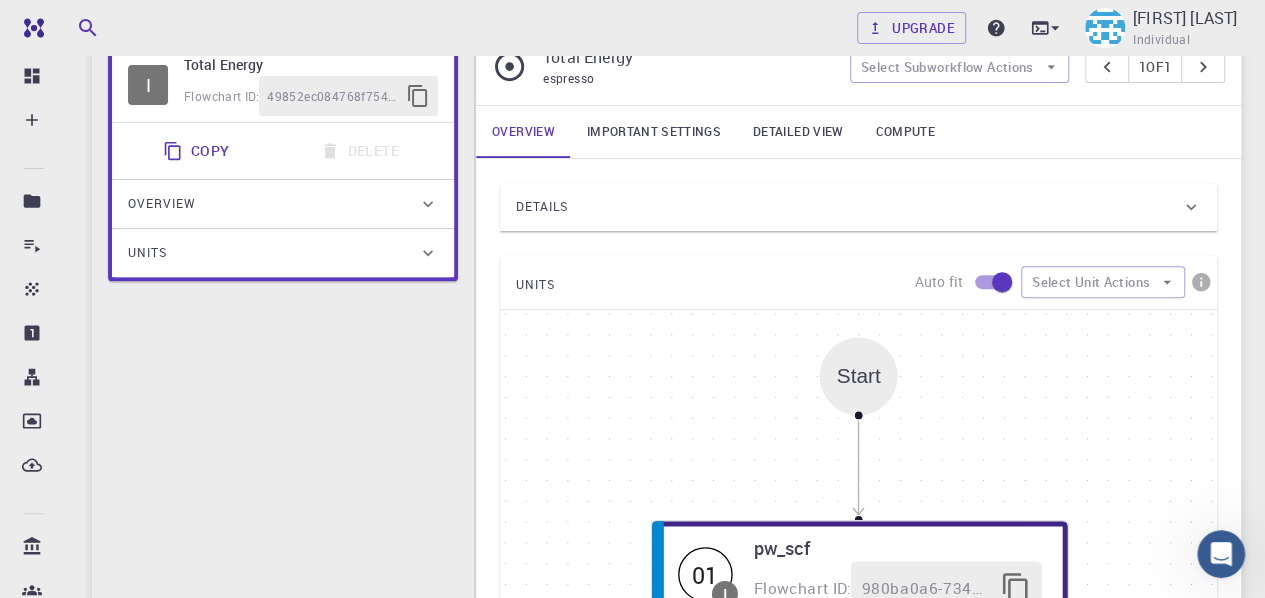 click at bounding box center (1002, 282) 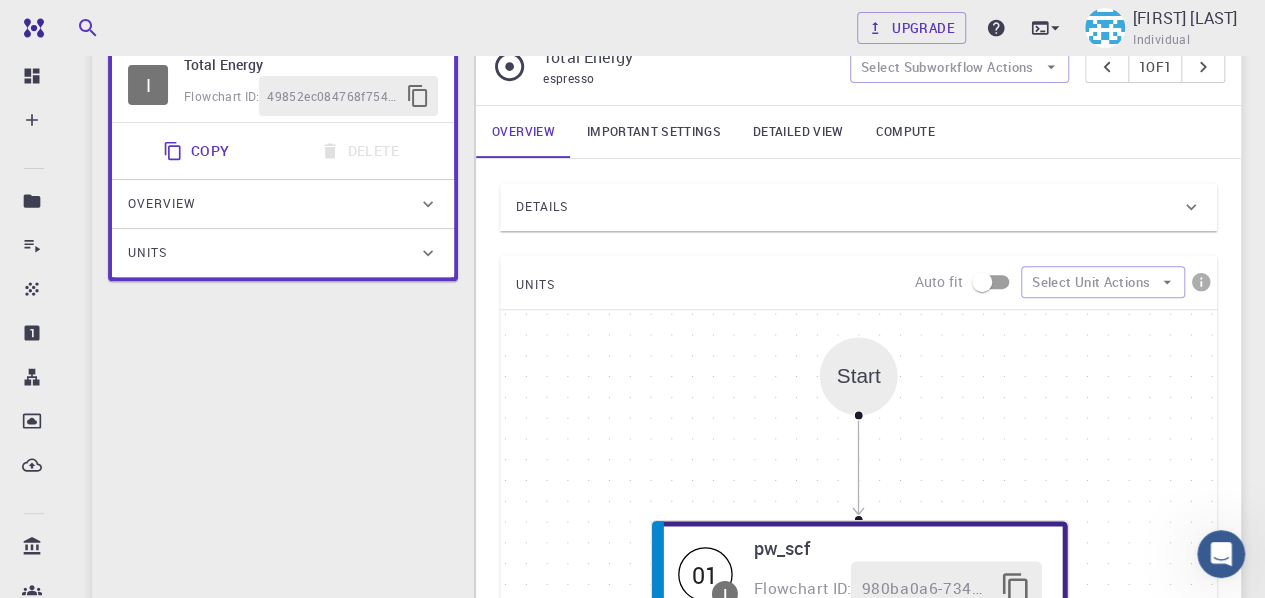 click at bounding box center (982, 282) 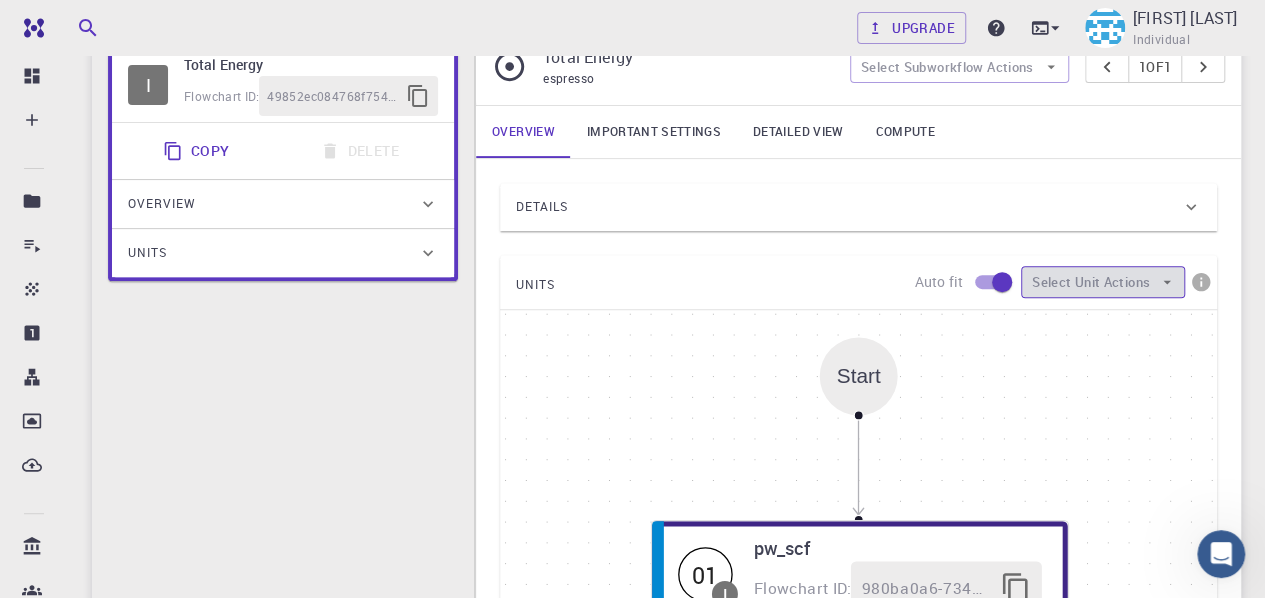 click on "Select Unit Actions" at bounding box center [1103, 282] 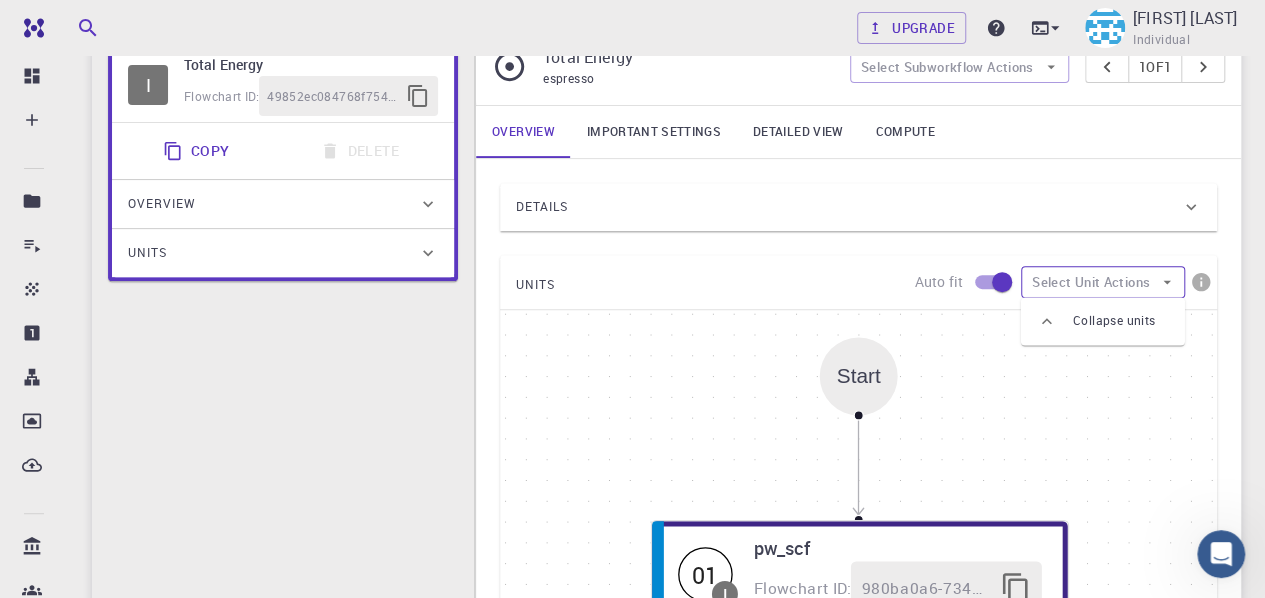 click on "Select Unit Actions" at bounding box center (1103, 282) 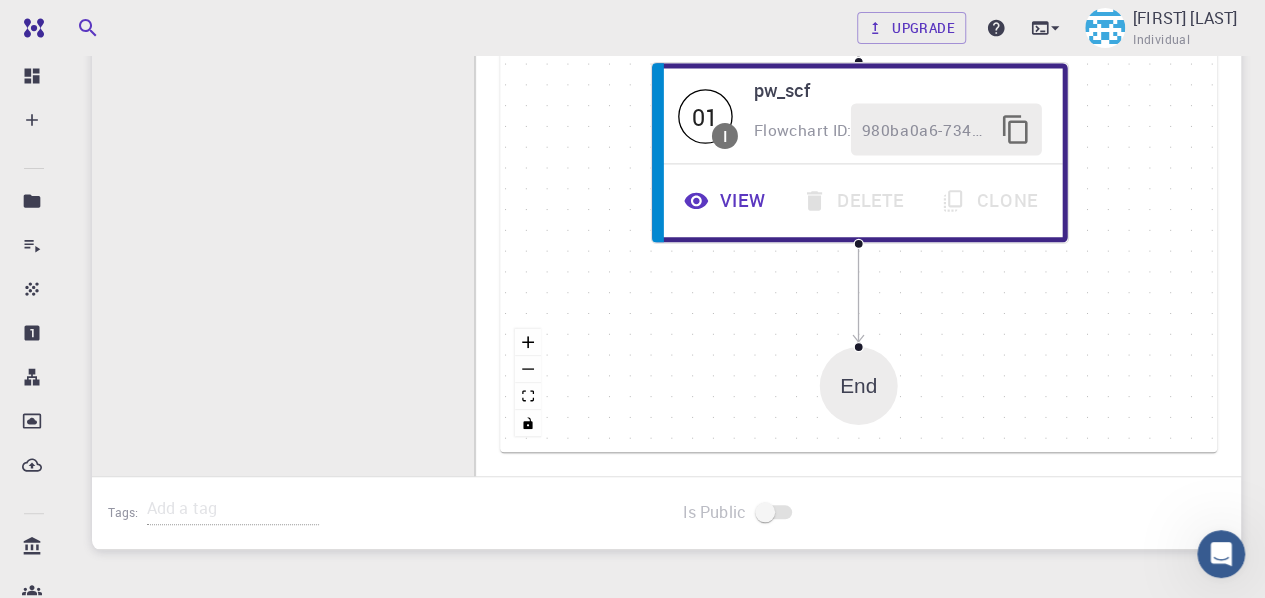 scroll, scrollTop: 800, scrollLeft: 0, axis: vertical 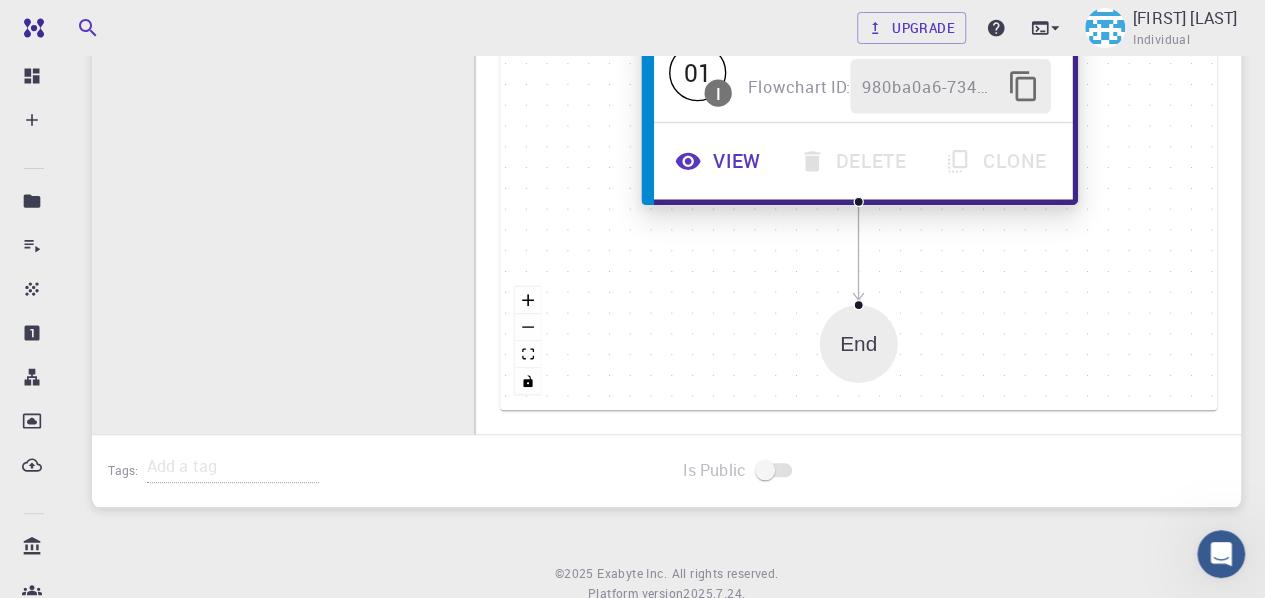 click on "View" at bounding box center [720, 161] 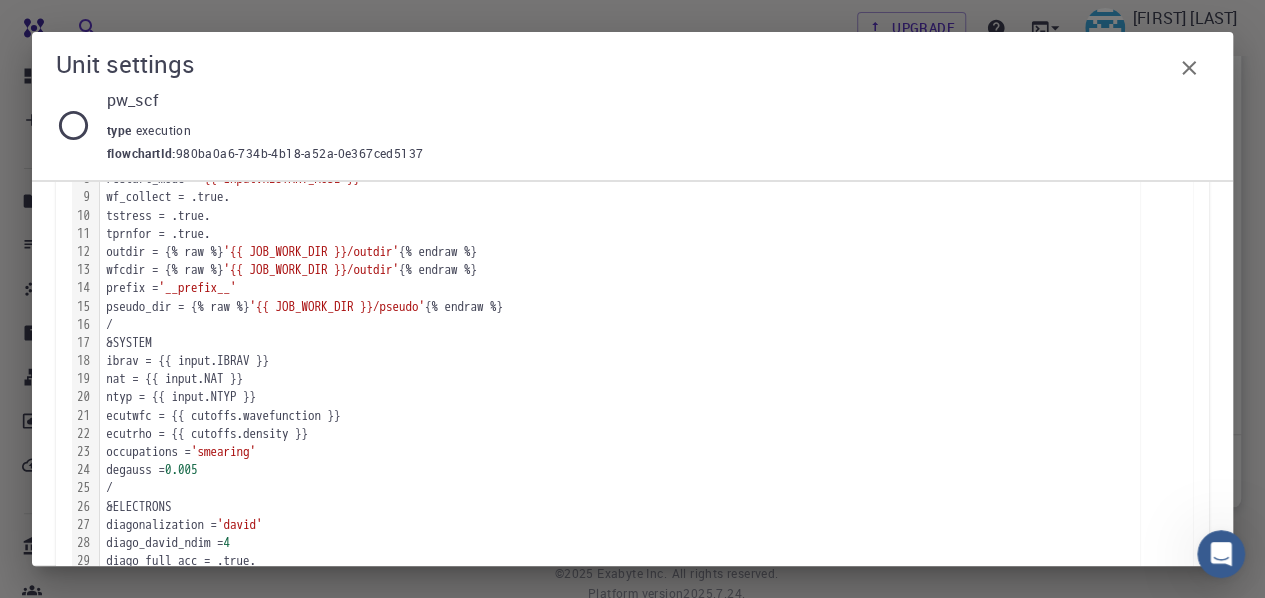 scroll, scrollTop: 0, scrollLeft: 0, axis: both 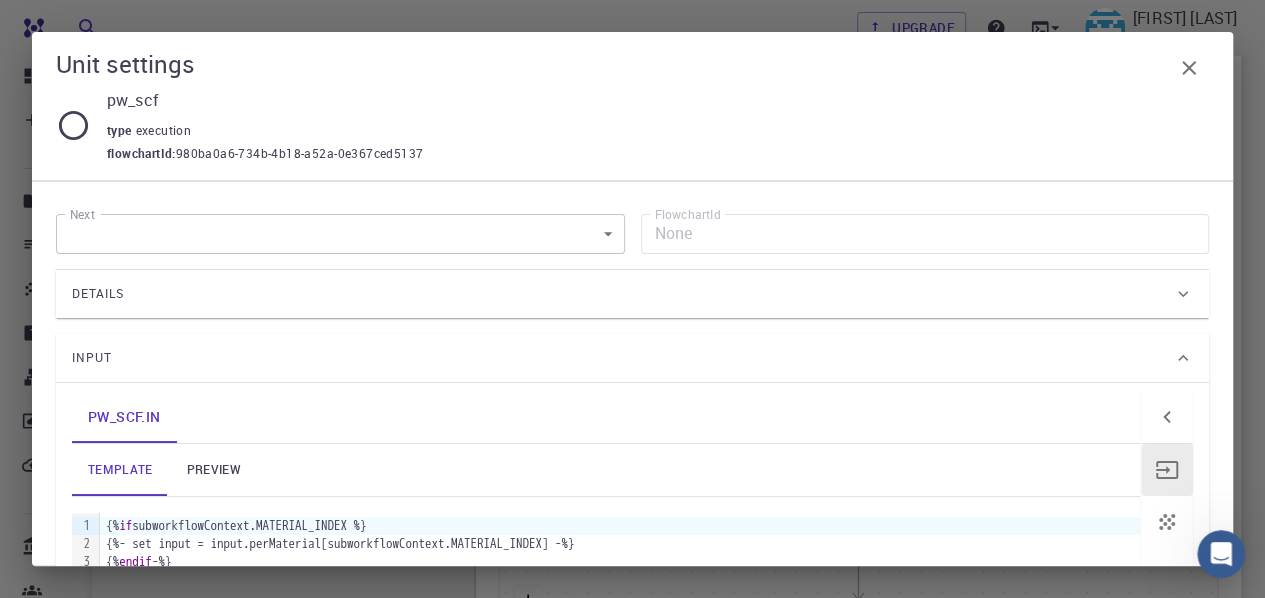 click 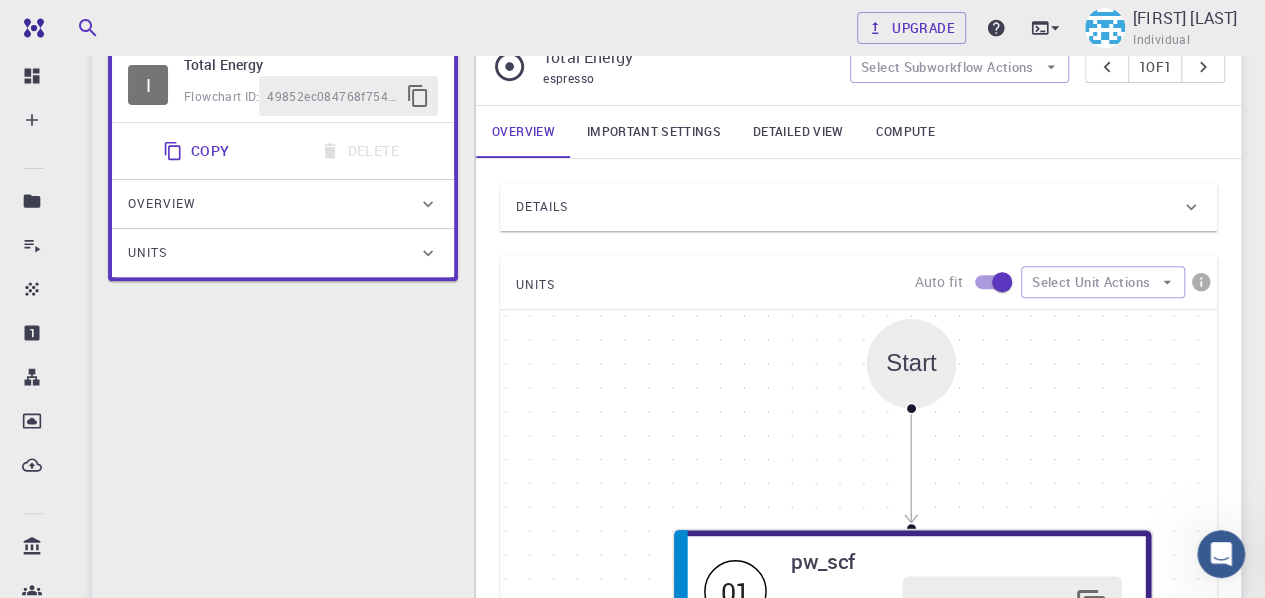 scroll, scrollTop: 200, scrollLeft: 0, axis: vertical 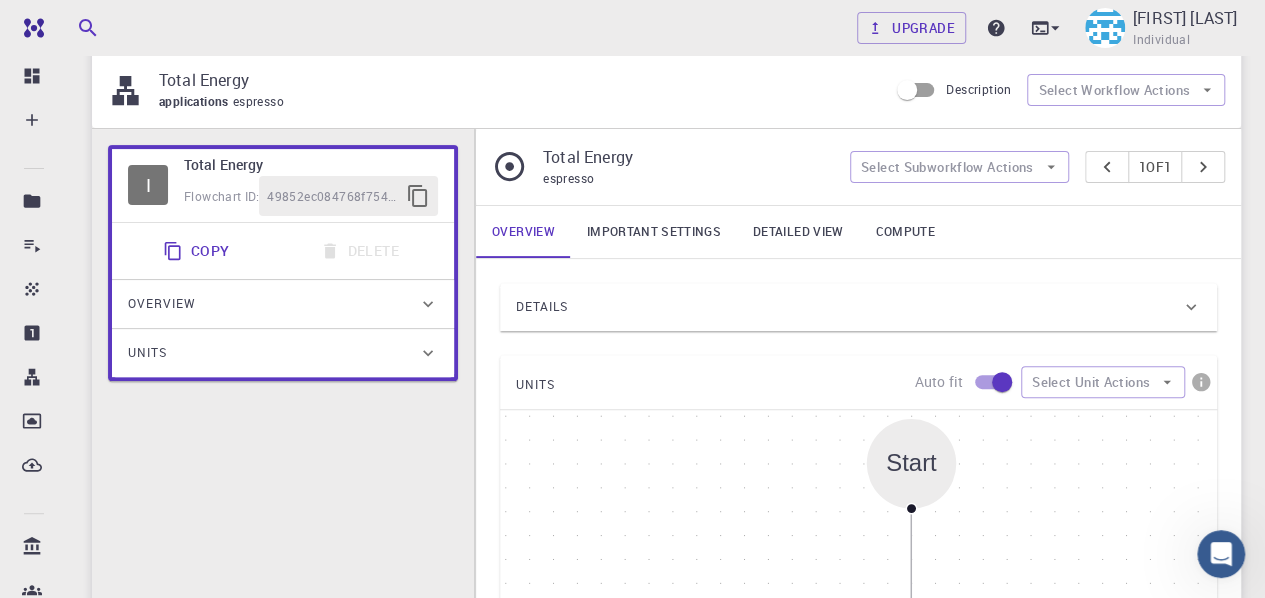 click on "Overview" at bounding box center [273, 304] 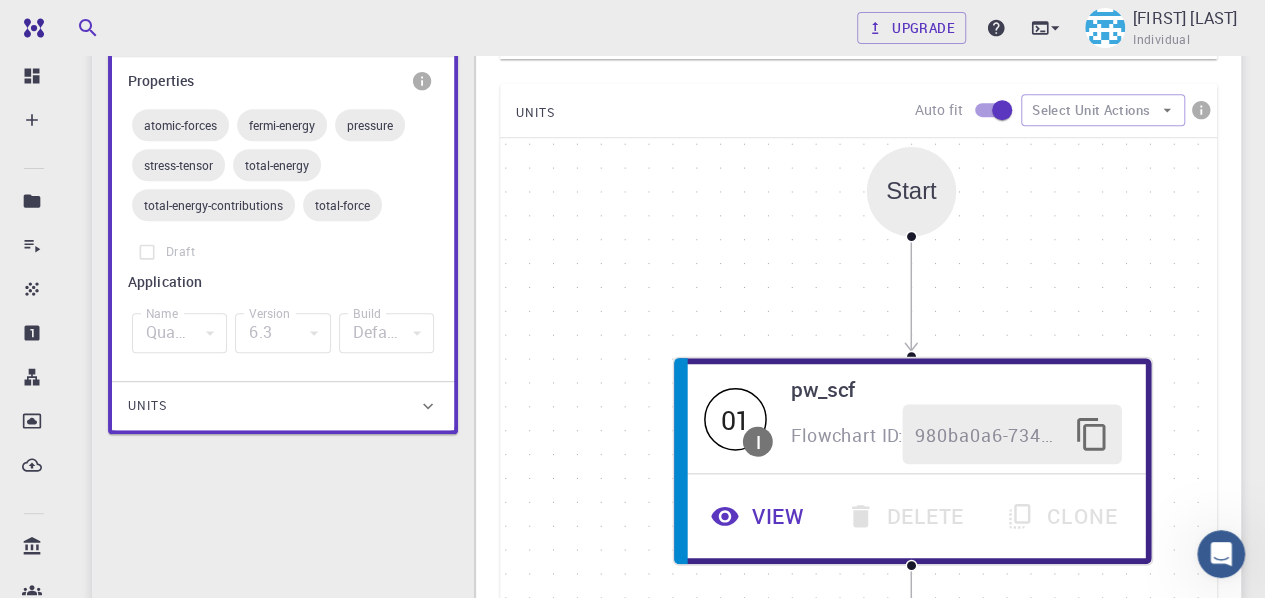 scroll, scrollTop: 600, scrollLeft: 0, axis: vertical 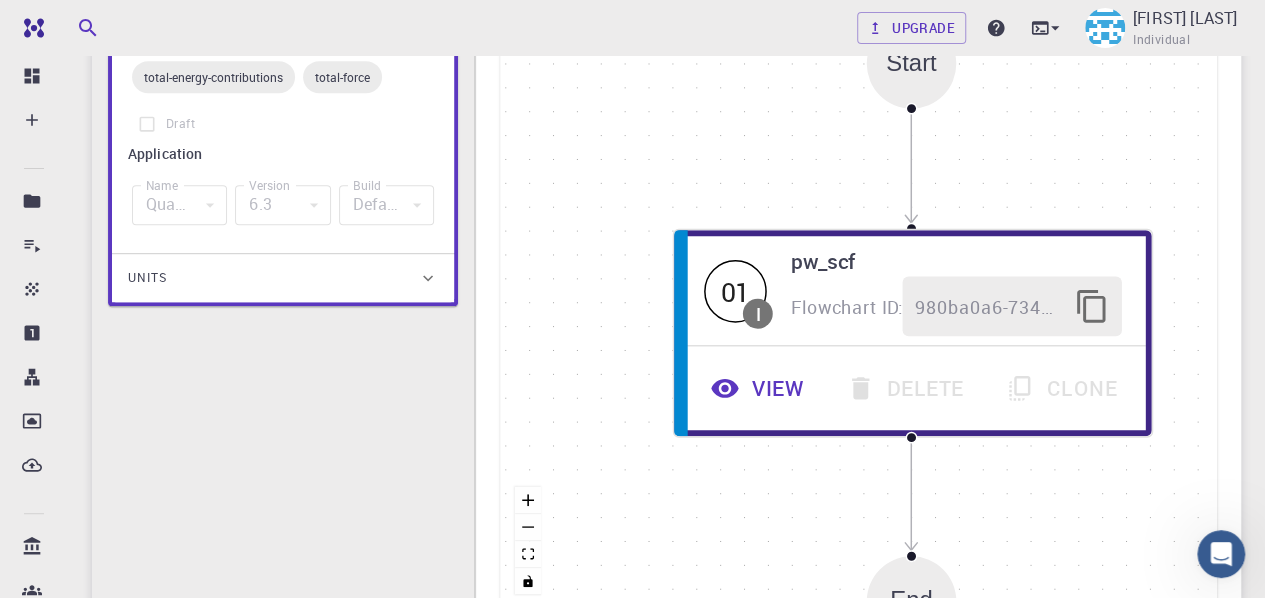 click on "Quantum Espresso" at bounding box center (179, 205) 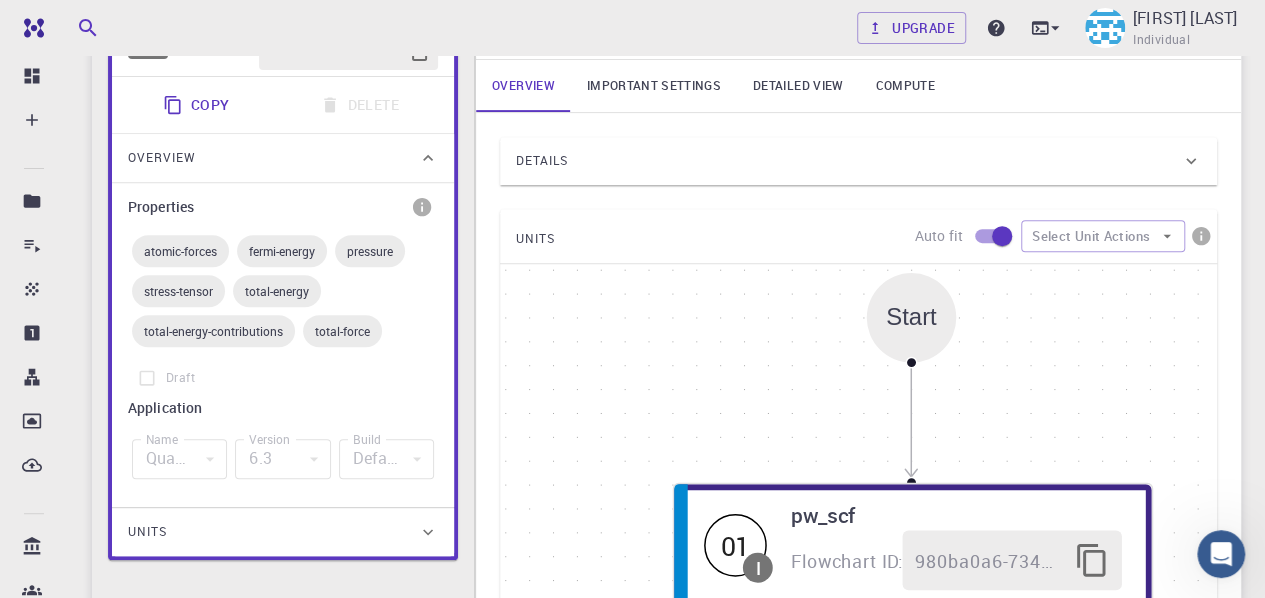 scroll, scrollTop: 300, scrollLeft: 0, axis: vertical 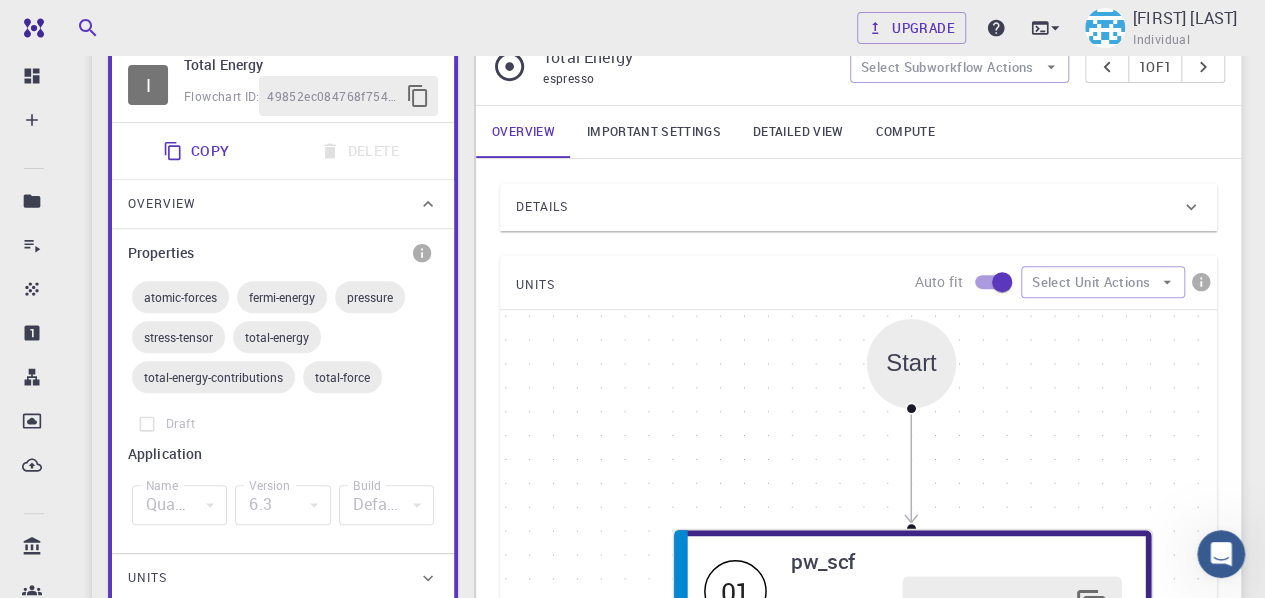 click on "Draft" at bounding box center (283, 424) 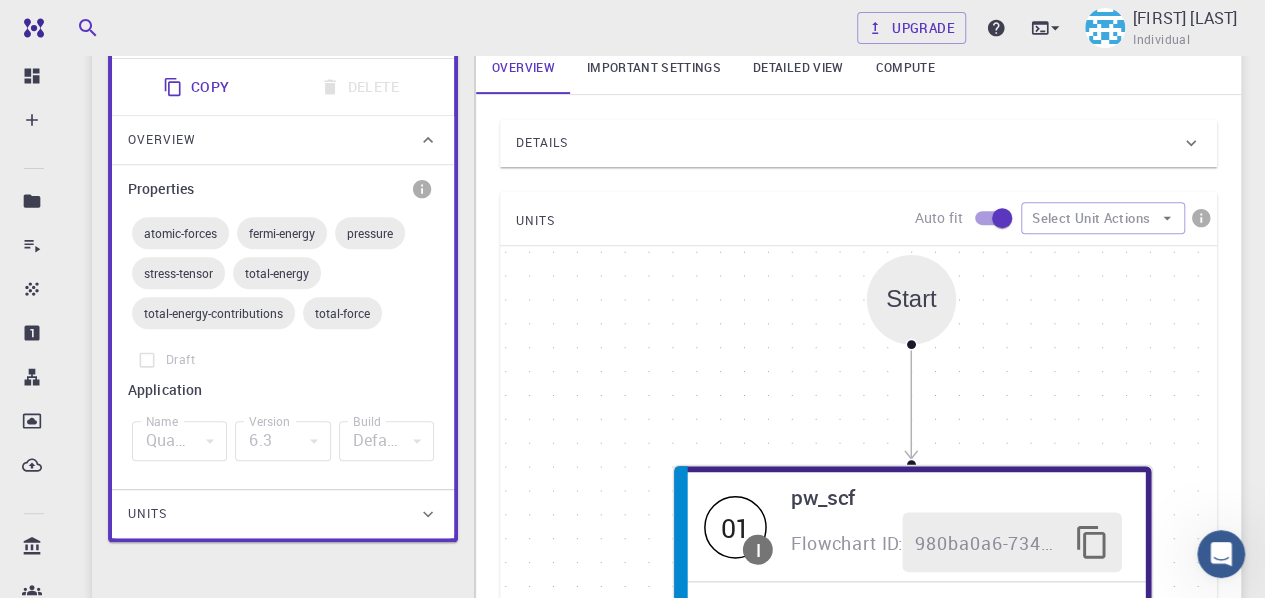 scroll, scrollTop: 400, scrollLeft: 0, axis: vertical 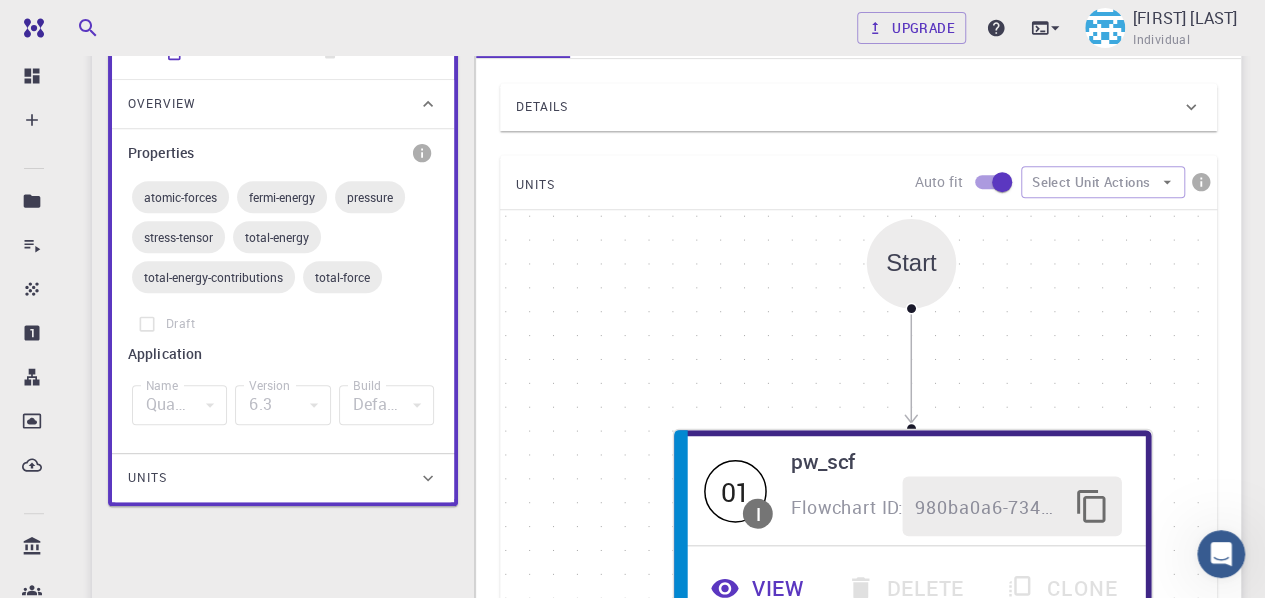 click on "Units" at bounding box center (283, 478) 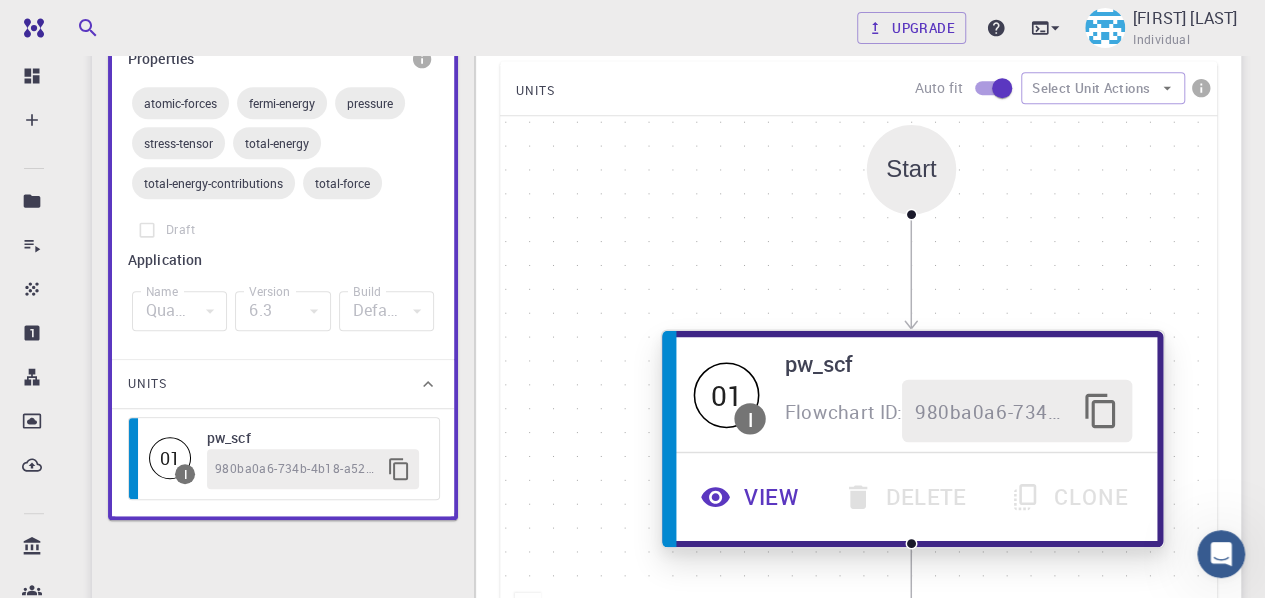 scroll, scrollTop: 600, scrollLeft: 0, axis: vertical 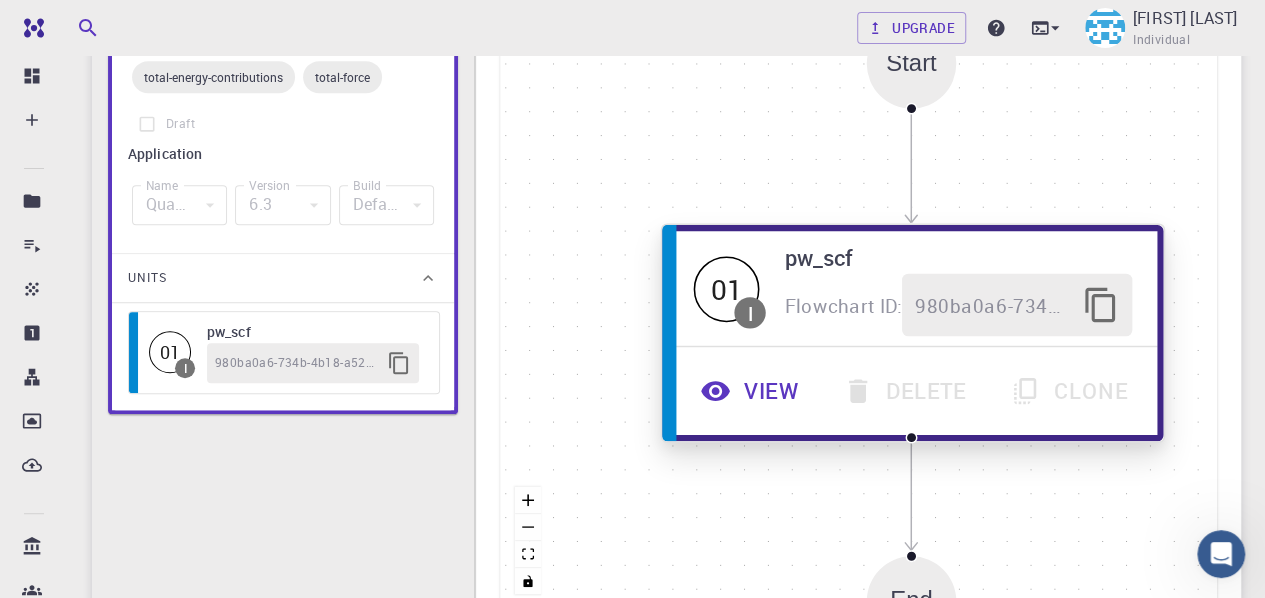 click on "I" at bounding box center [749, 311] 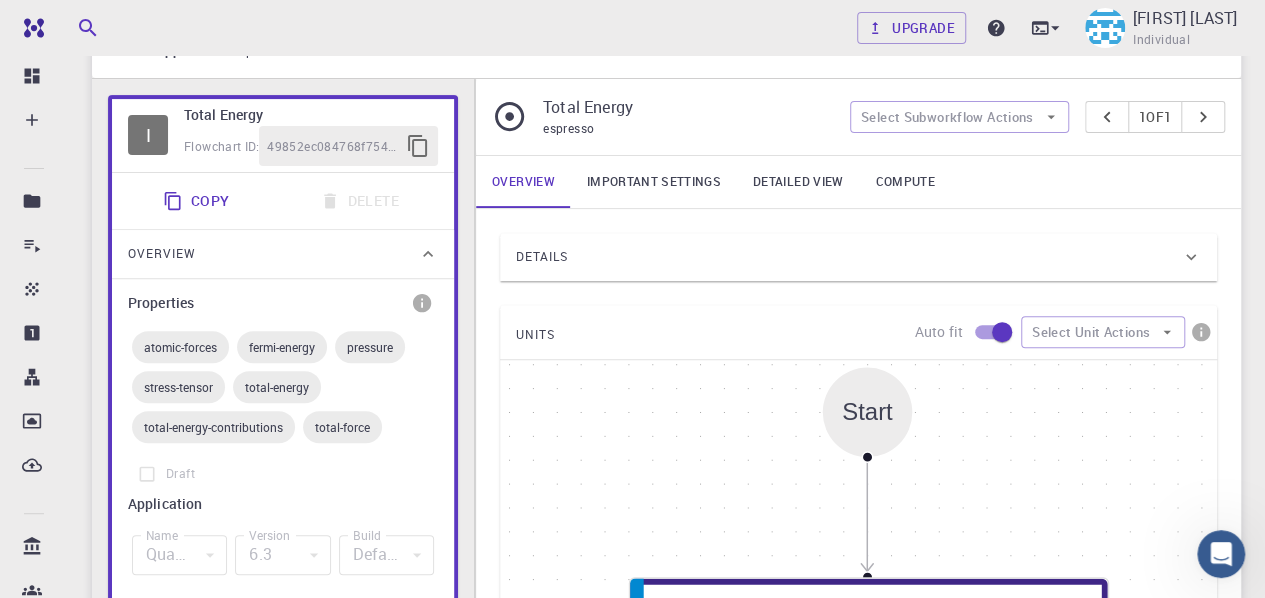 scroll, scrollTop: 218, scrollLeft: 0, axis: vertical 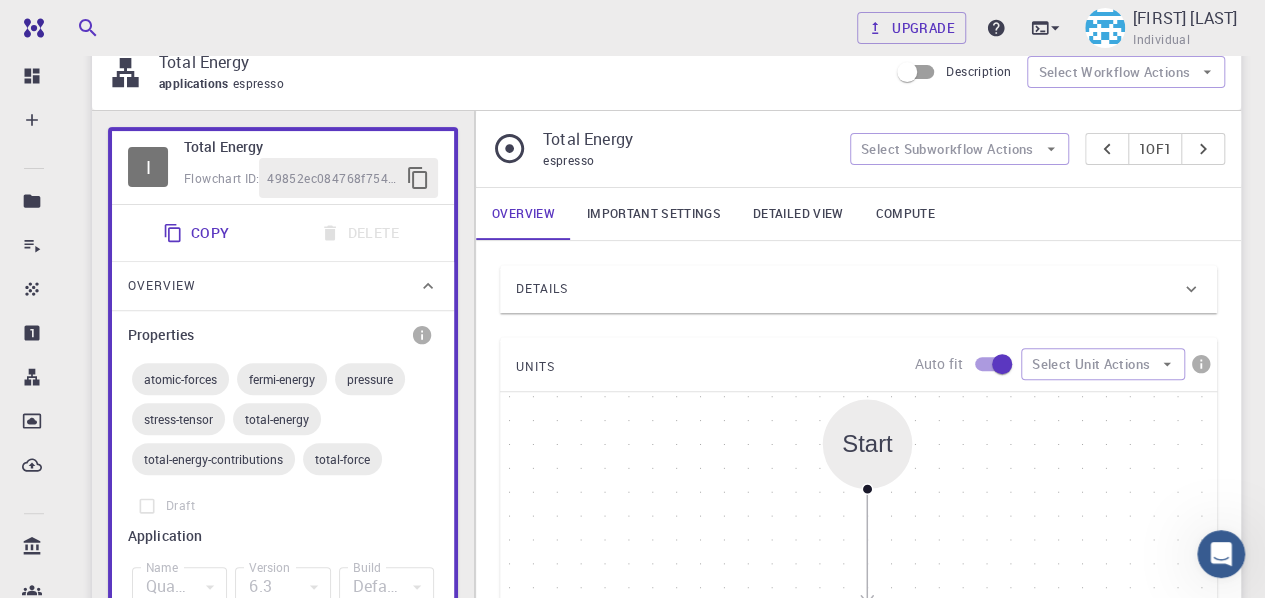 click on "Important settings" at bounding box center (654, 214) 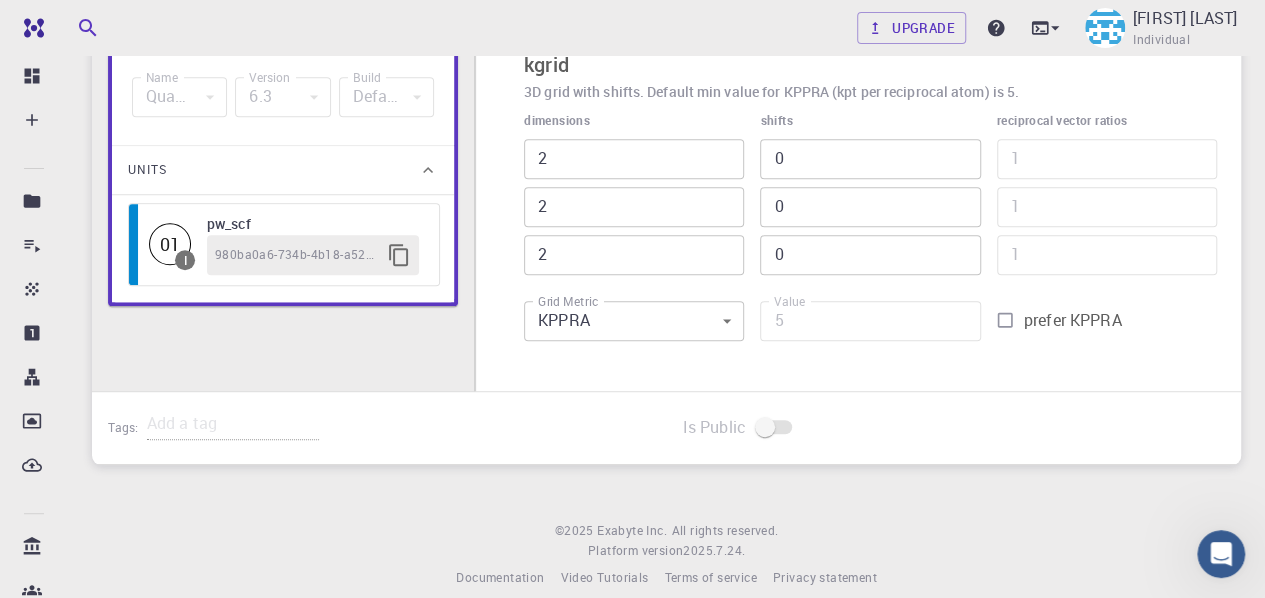 scroll, scrollTop: 718, scrollLeft: 0, axis: vertical 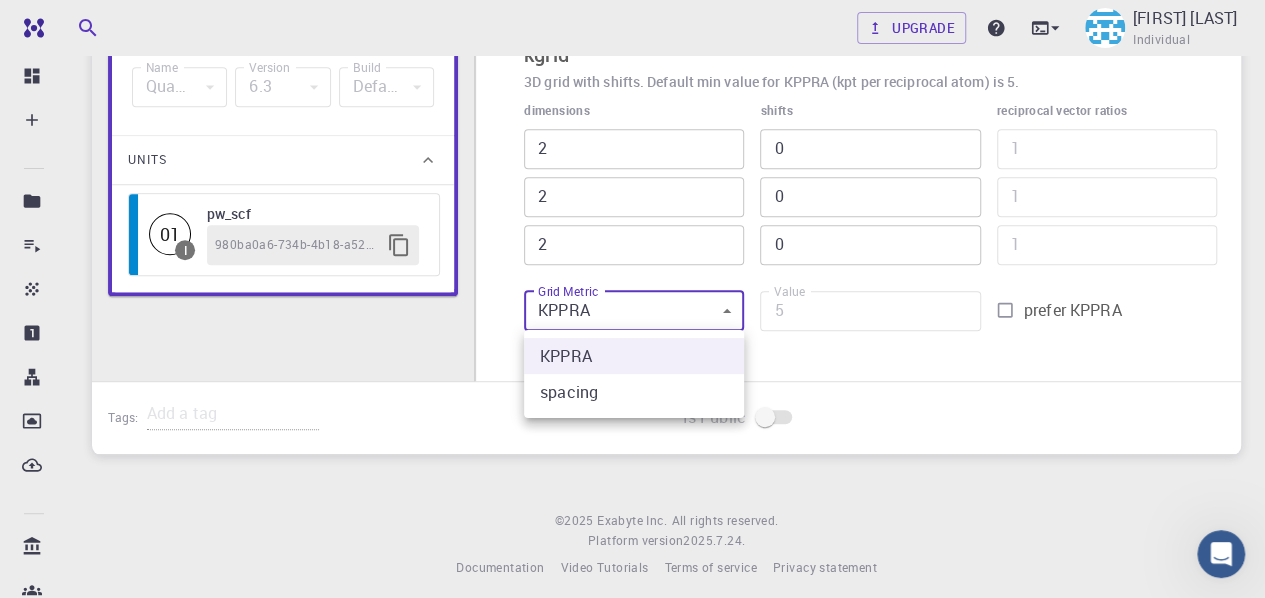 click on "Free Dashboard Create New Job New Material Create Material Upload File Import from Bank Import from 3rd Party New Workflow New Project Projects Jobs Materials Properties Workflows Dropbox External Uploads Bank Materials Workflows Accounts Shared with me Shared publicly Shared externally Documentation Contact Support Compute load: Low Upgrade [FIRST] [LAST] Individual Home [FIRST] [LAST] Projects - Default New Job New Job Aug 4, 2025, 12:23 PM project Default Description Select Job Actions Save ​ Exit 1. Materials 2. Workflow 3. Compute Total Energy applications espresso Description Select Workflow Actions I Total Energy Flowchart ID:  49852ec084768f7548e45cb9 Copy Delete Overview Properties atomic-forces fermi-energy pressure stress-tensor total-energy total-energy-contributions total-force Draft Application Name Quantum Espresso espresso Name Version 6.3 6.3 Version Build Default Default Build Units 01 I pw_scf 980ba0a6-734b-4b18-a52a-0e367ced5137 Total Energy espresso 1  of  1 Overview 40" at bounding box center [632, -54] 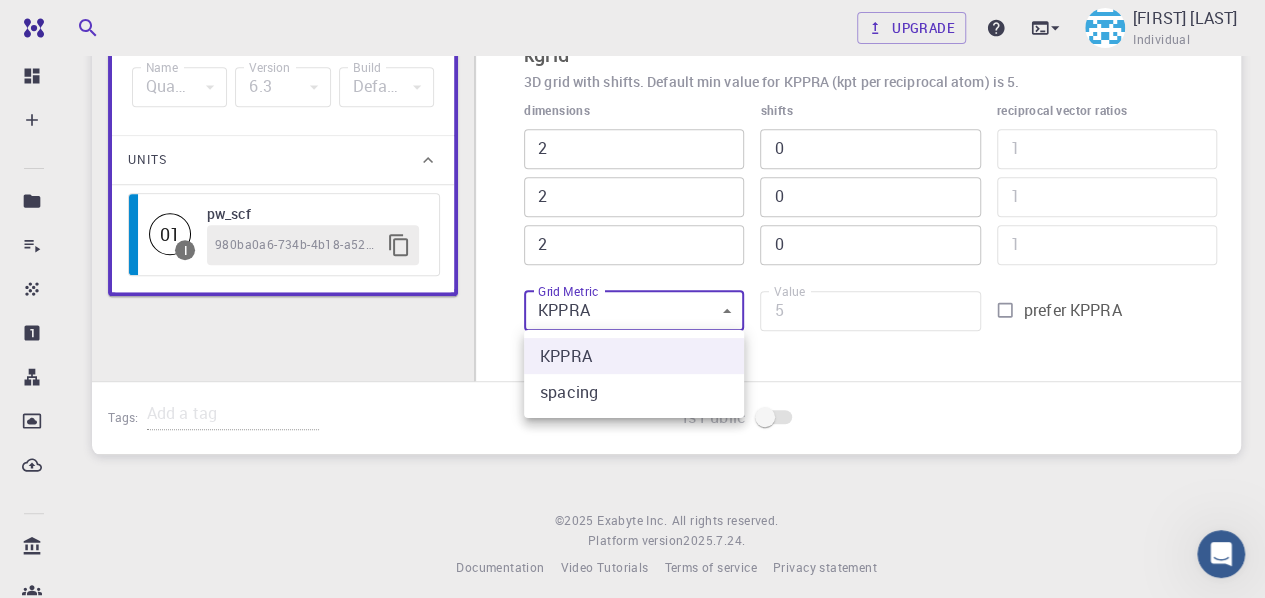click at bounding box center [632, 299] 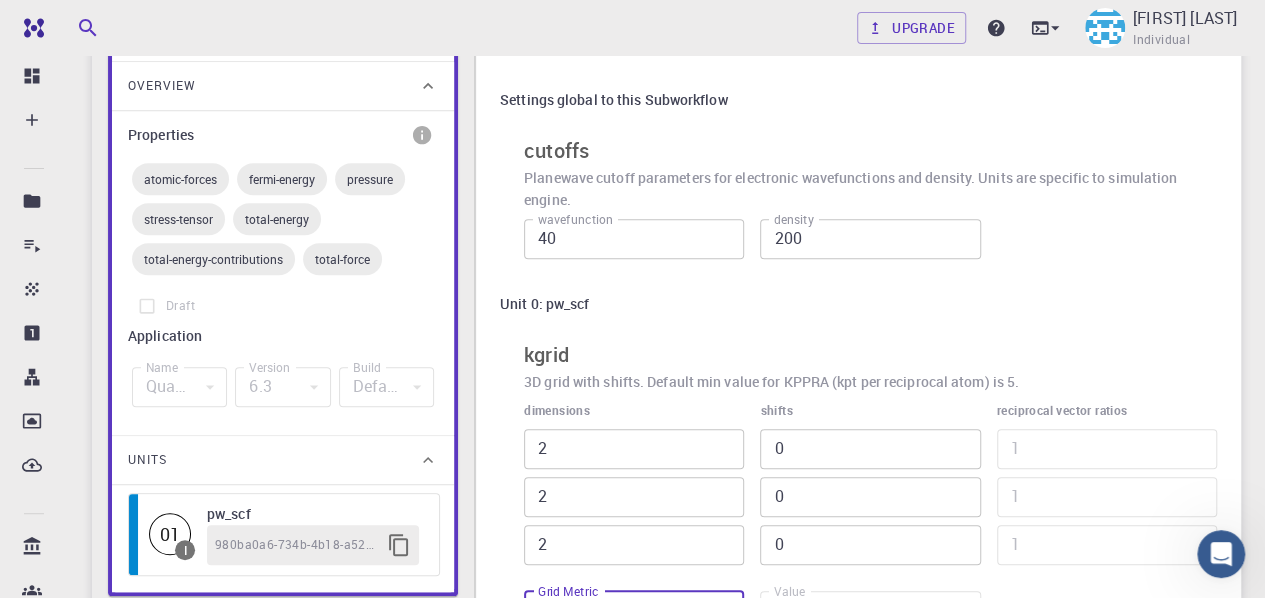 scroll, scrollTop: 218, scrollLeft: 0, axis: vertical 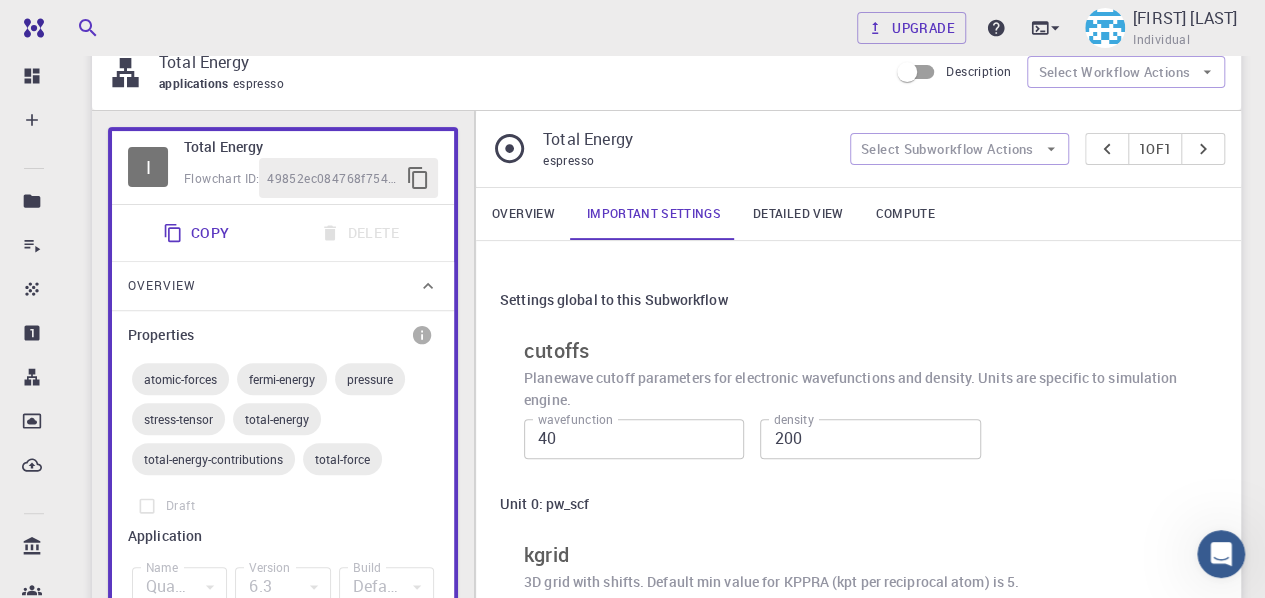 click on "Detailed view" at bounding box center (798, 214) 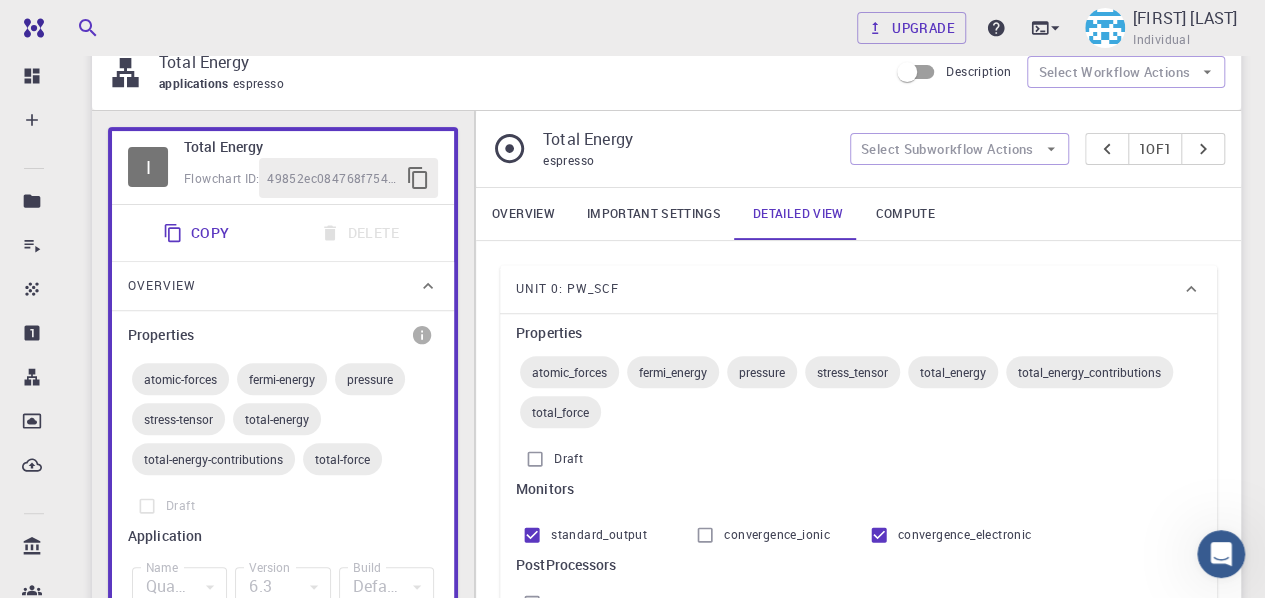 scroll, scrollTop: 318, scrollLeft: 0, axis: vertical 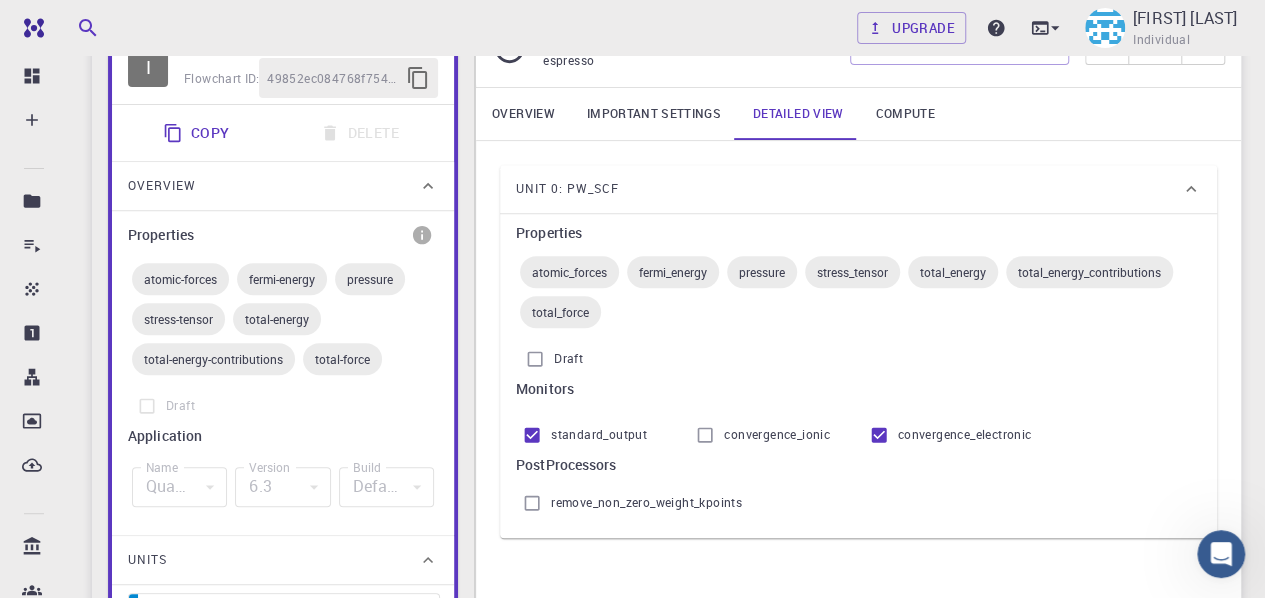 click on "Draft" at bounding box center [535, 359] 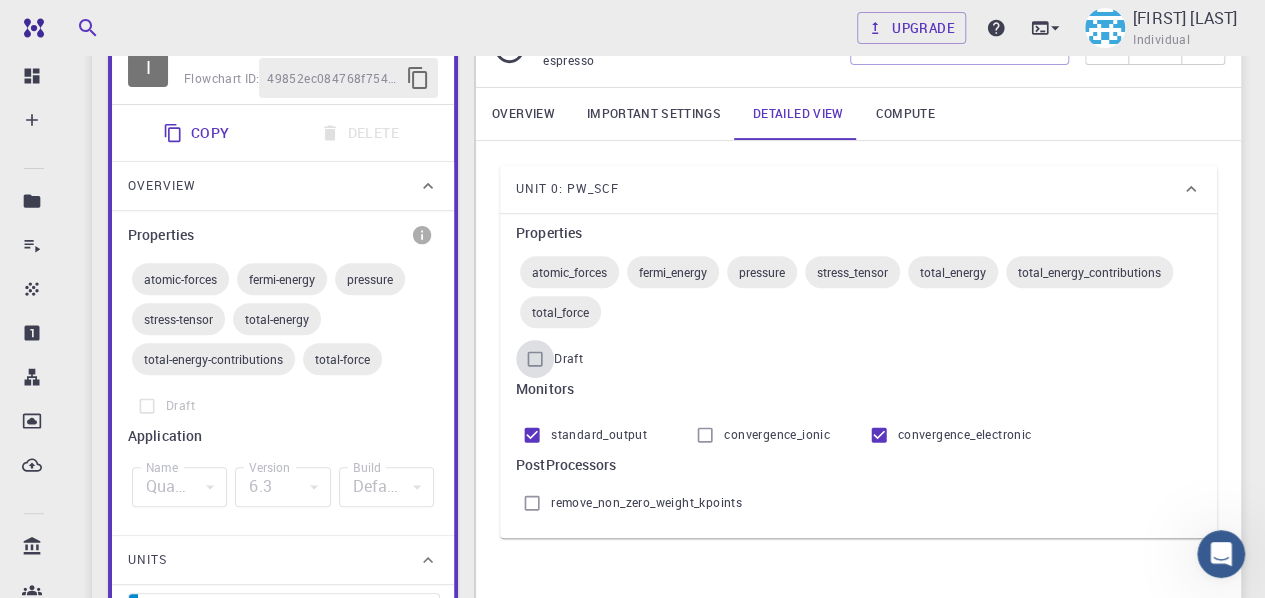 click on "Draft" at bounding box center [535, 359] 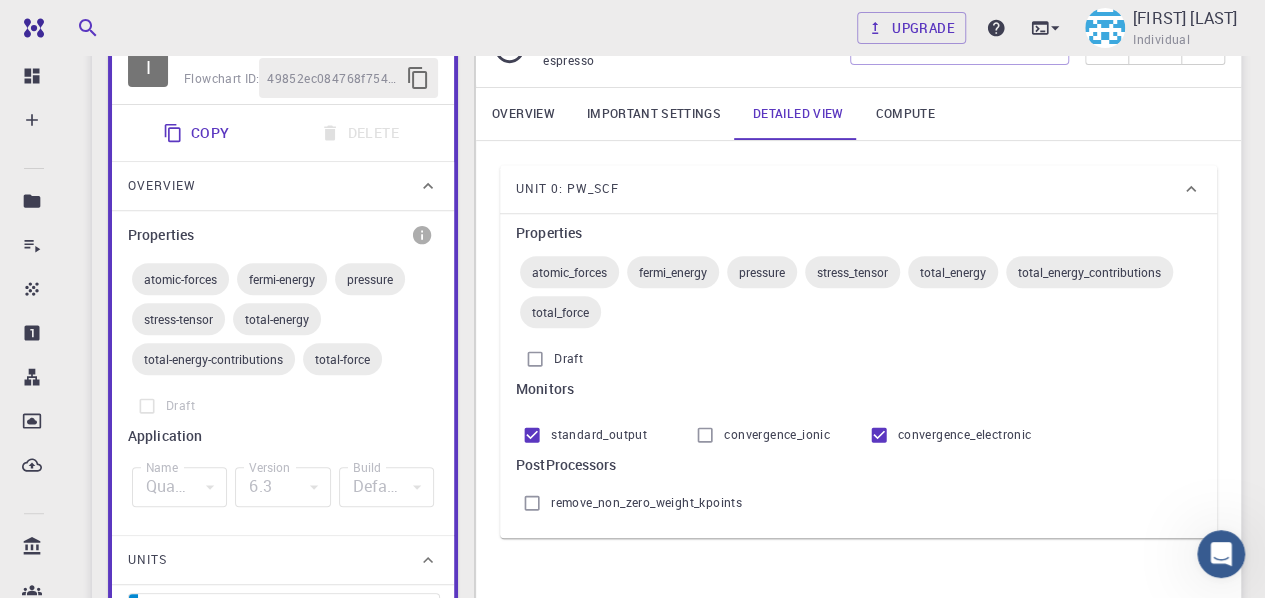 click on "Compute" at bounding box center (904, 114) 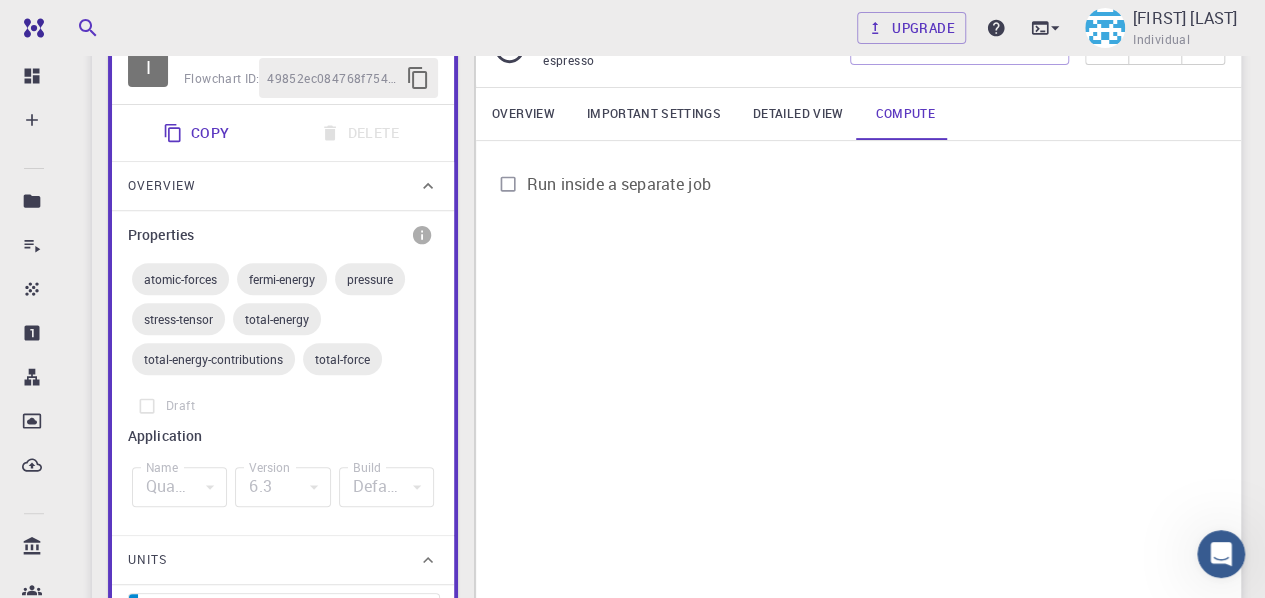 click on "Run inside a separate job" at bounding box center (508, 184) 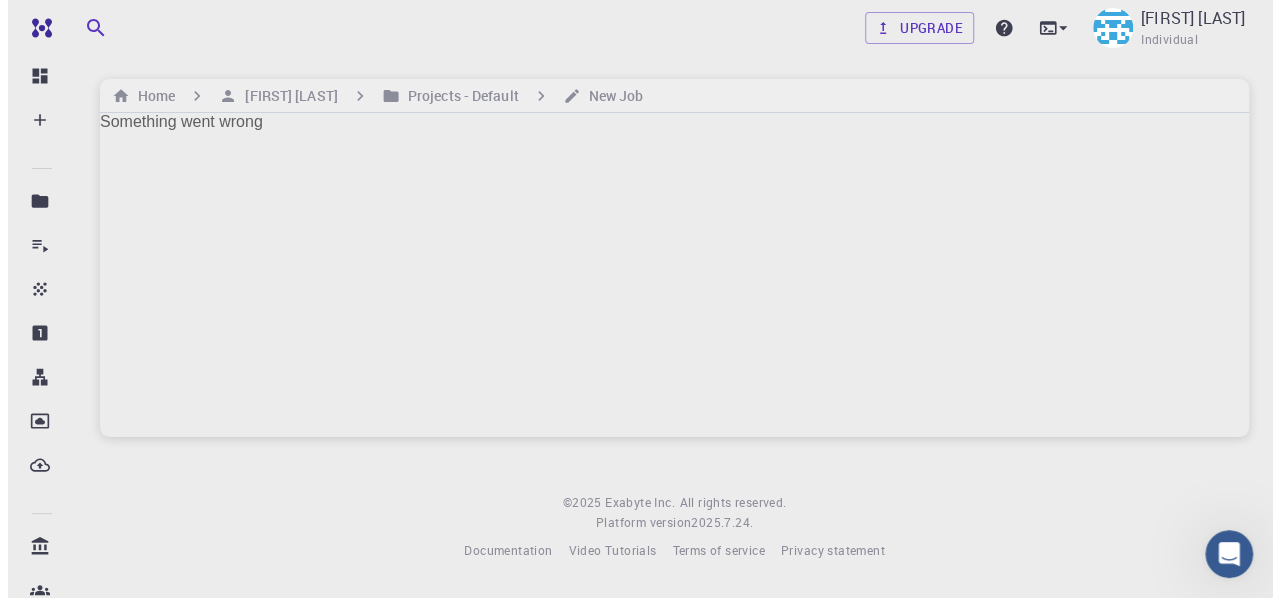 scroll, scrollTop: 0, scrollLeft: 0, axis: both 